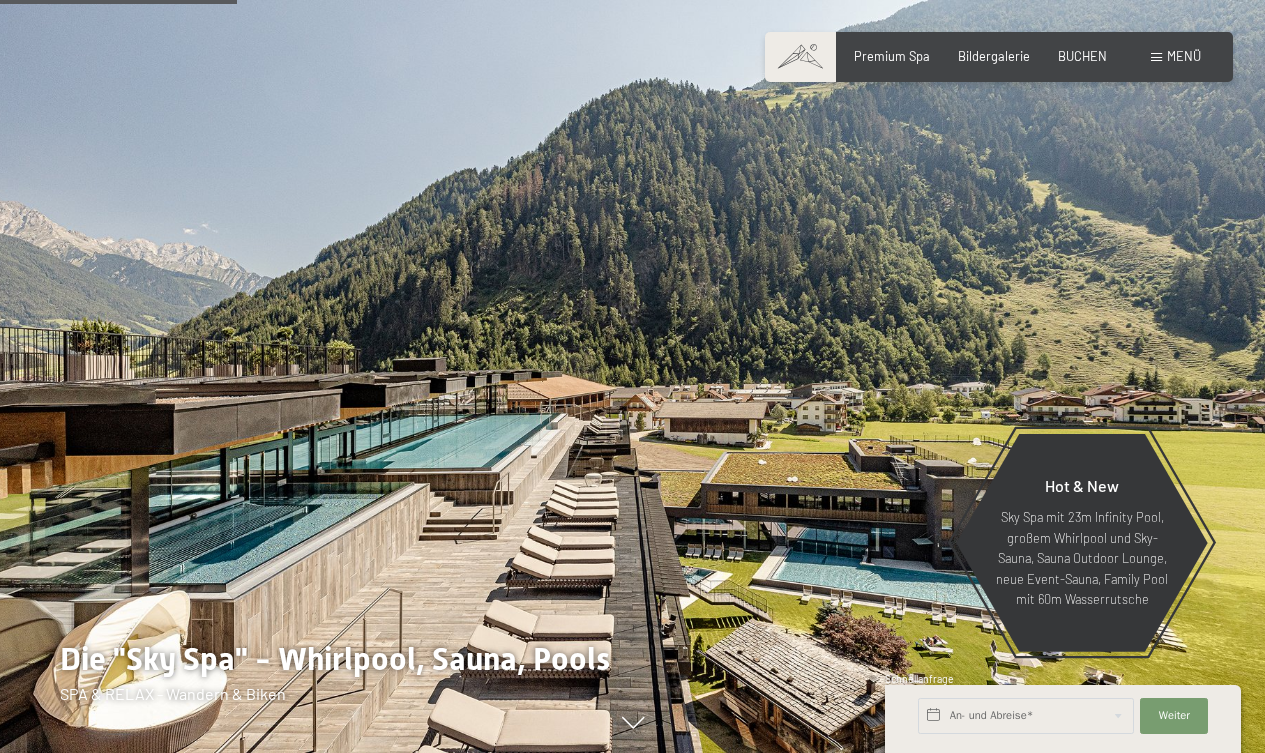 scroll, scrollTop: 1521, scrollLeft: 0, axis: vertical 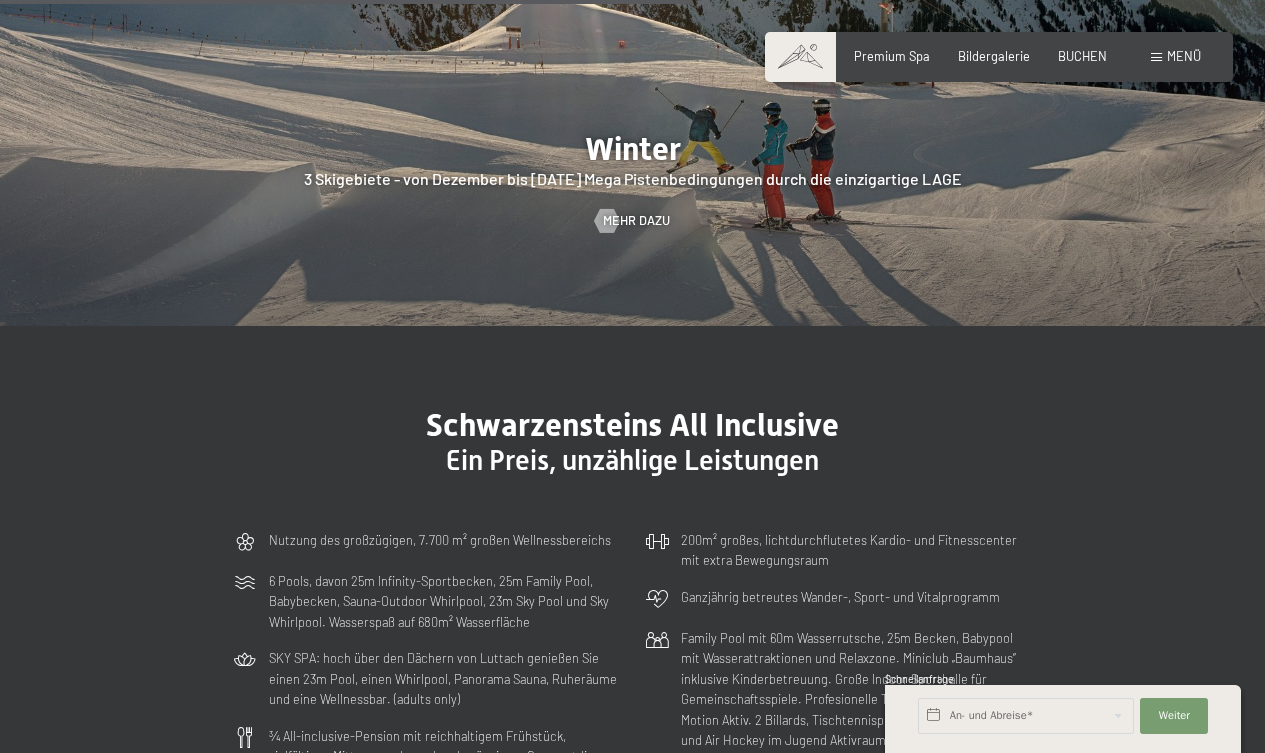 click on "Menü" at bounding box center (1176, 57) 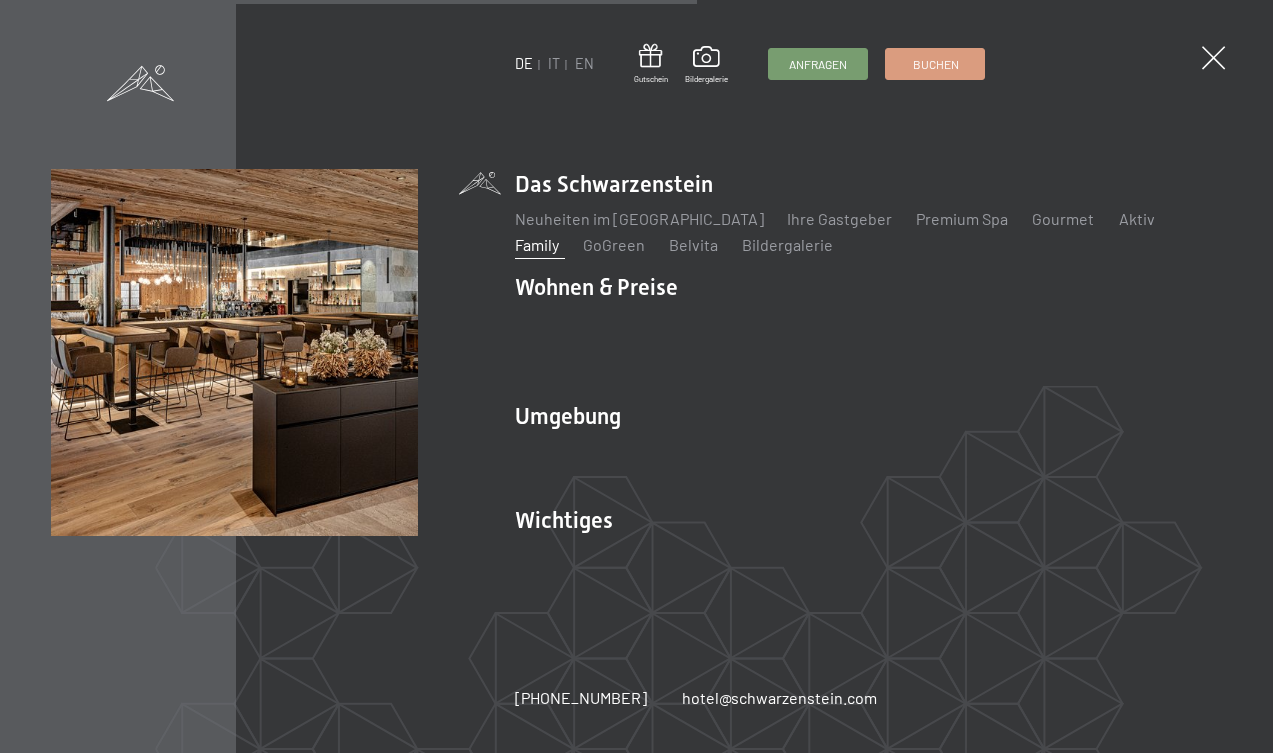 click on "Family" at bounding box center (537, 244) 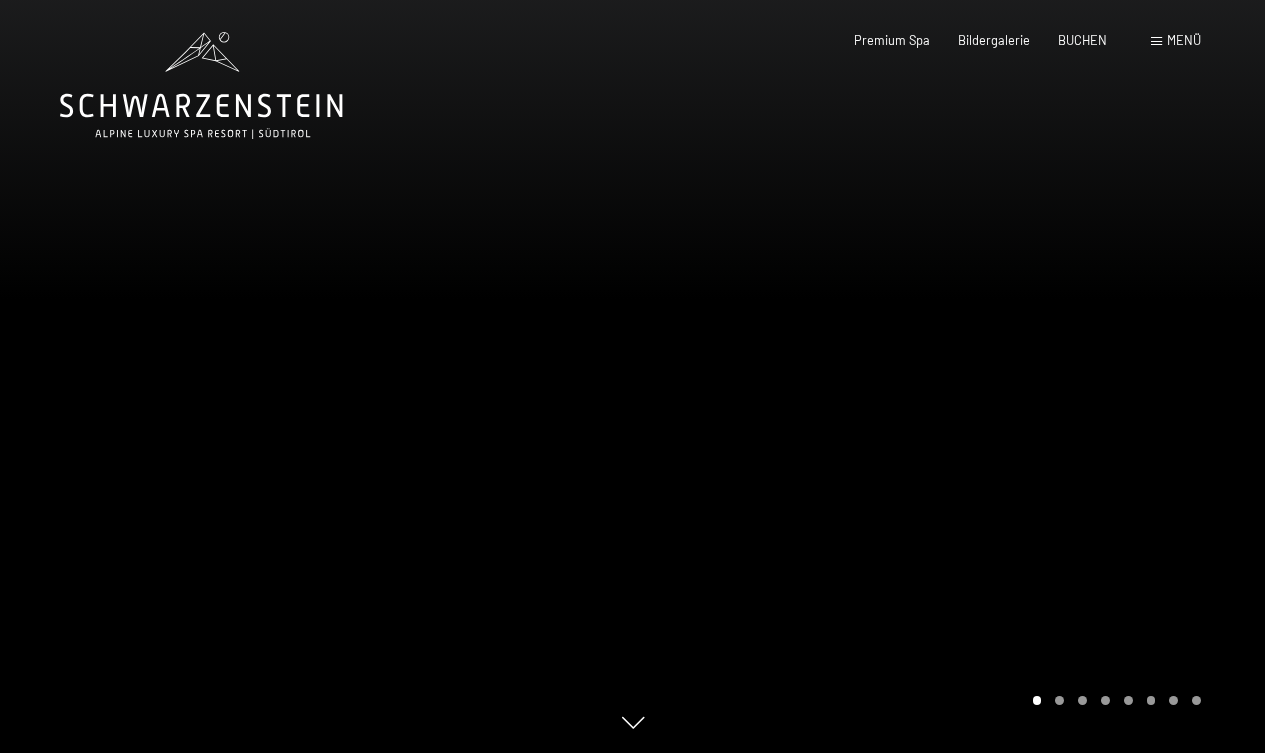 scroll, scrollTop: 0, scrollLeft: 0, axis: both 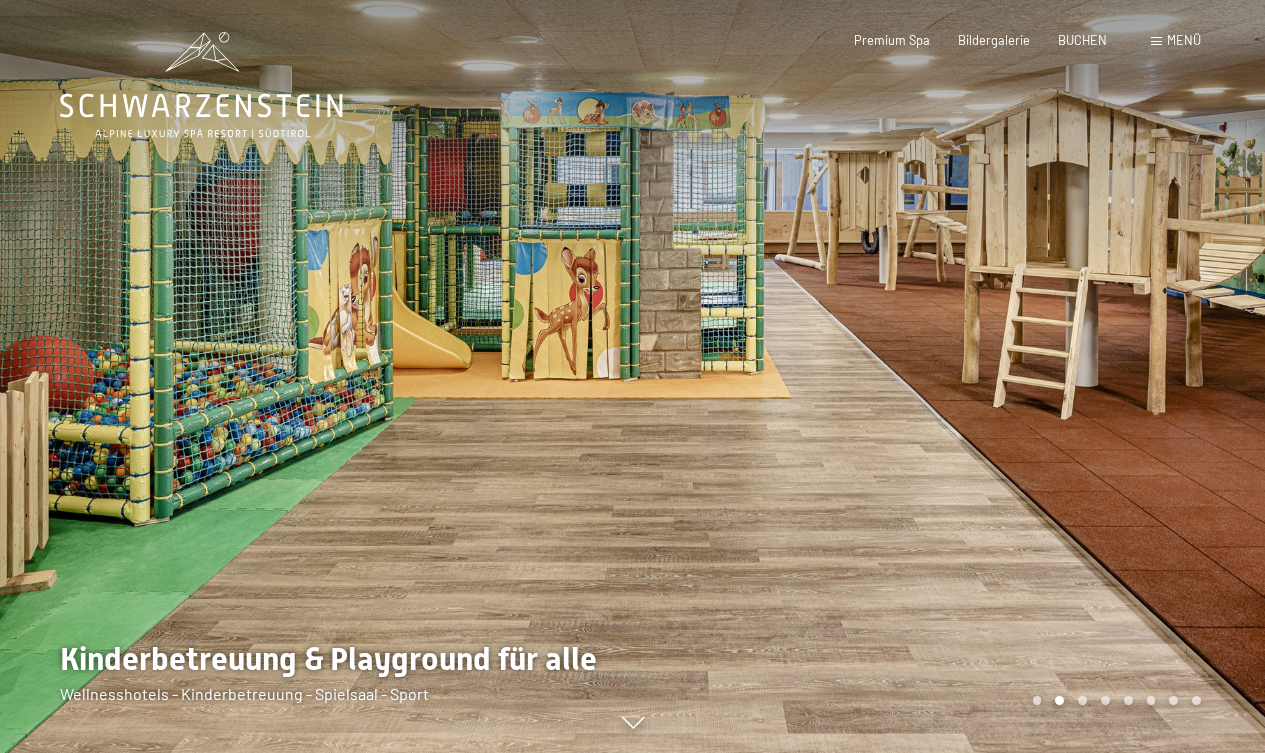 click at bounding box center (949, 376) 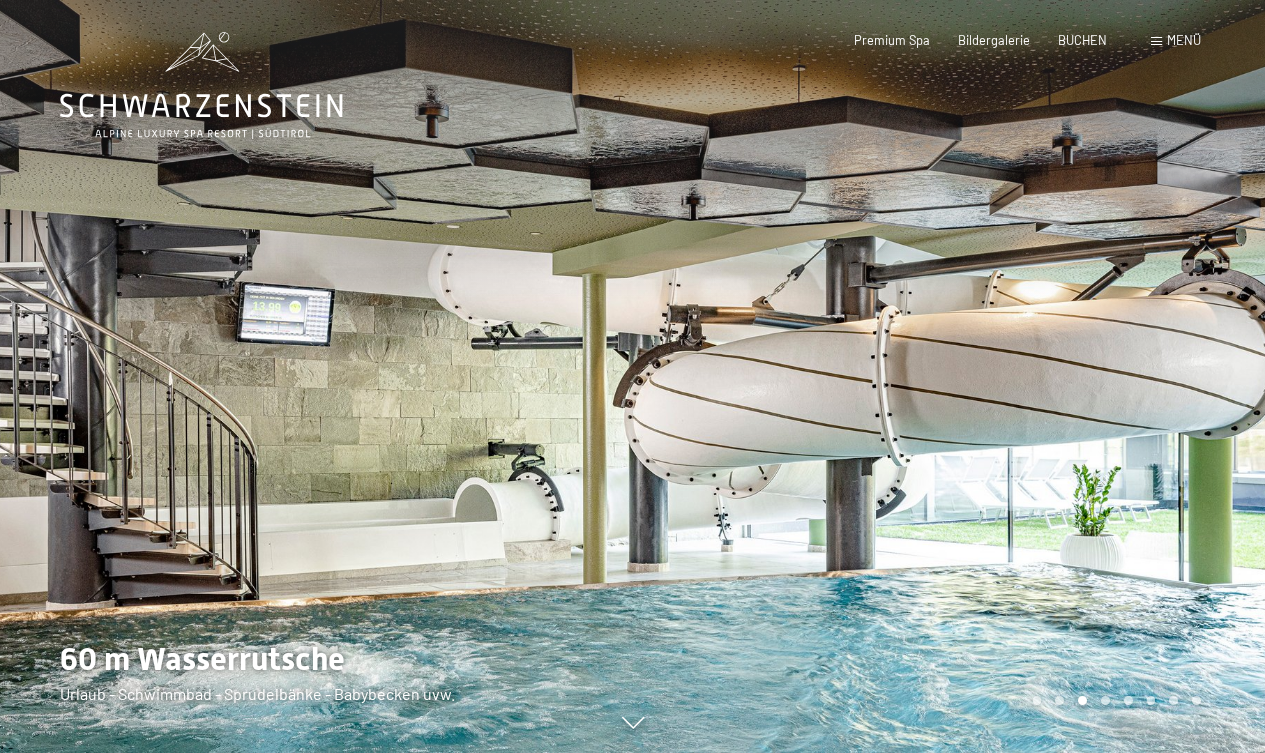 click at bounding box center (949, 376) 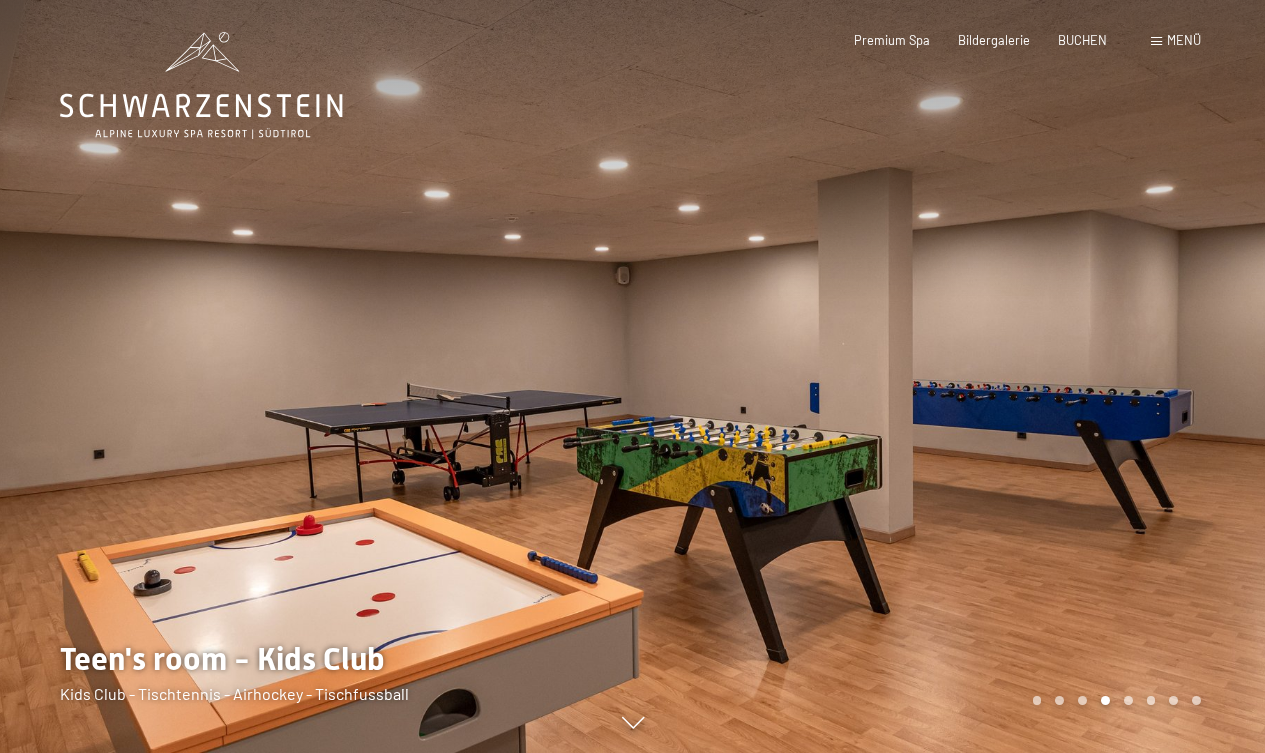 click at bounding box center (949, 376) 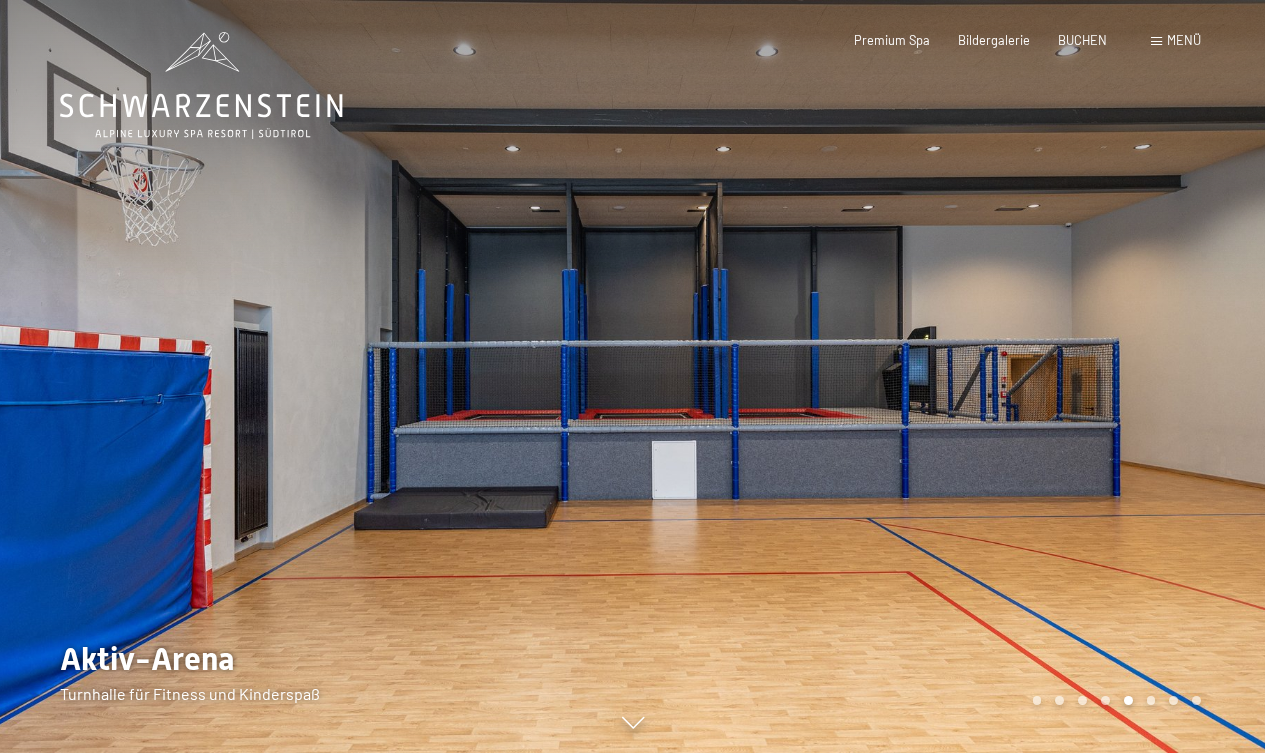 click at bounding box center (949, 376) 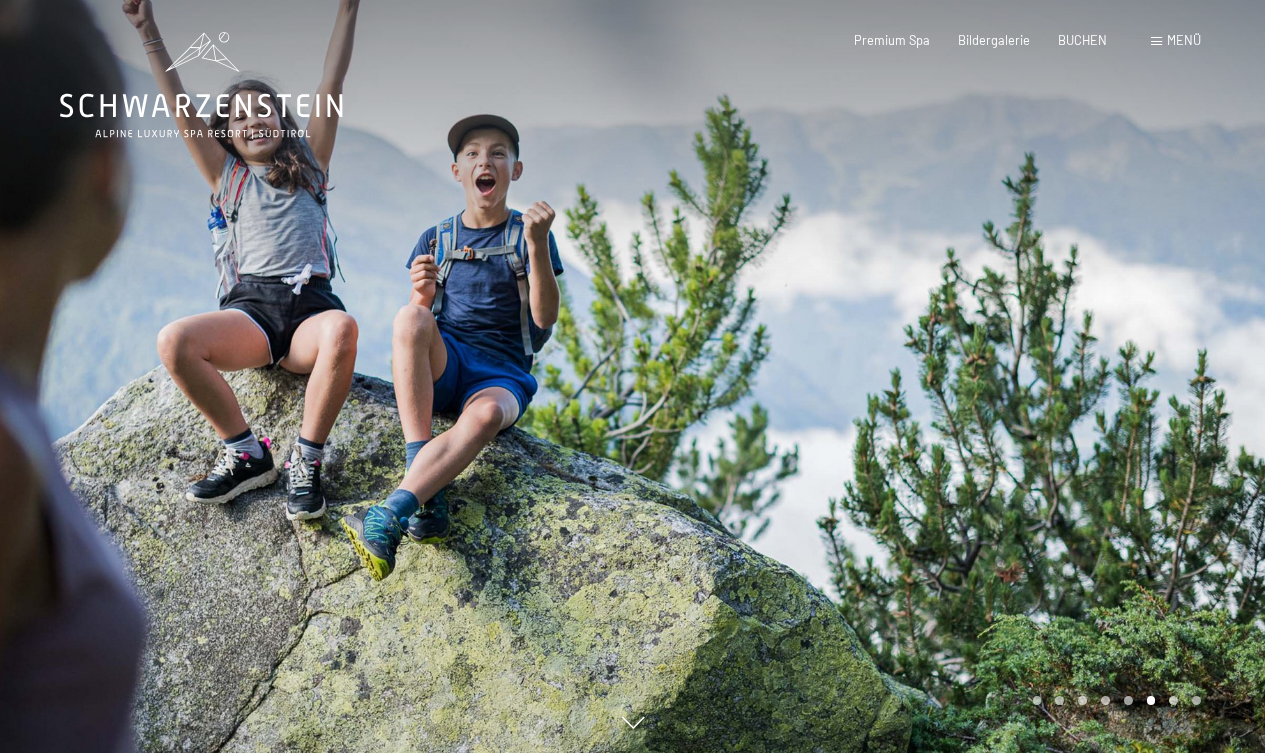 click at bounding box center [949, 376] 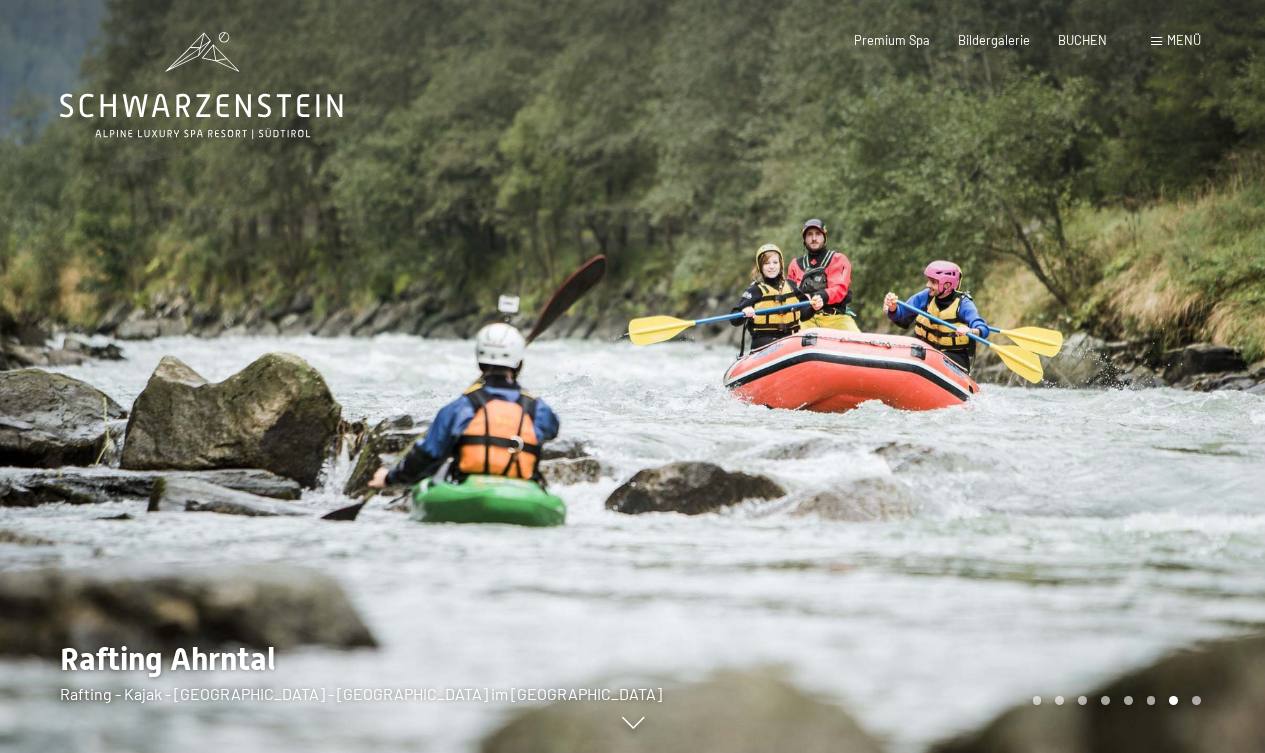 click at bounding box center [949, 376] 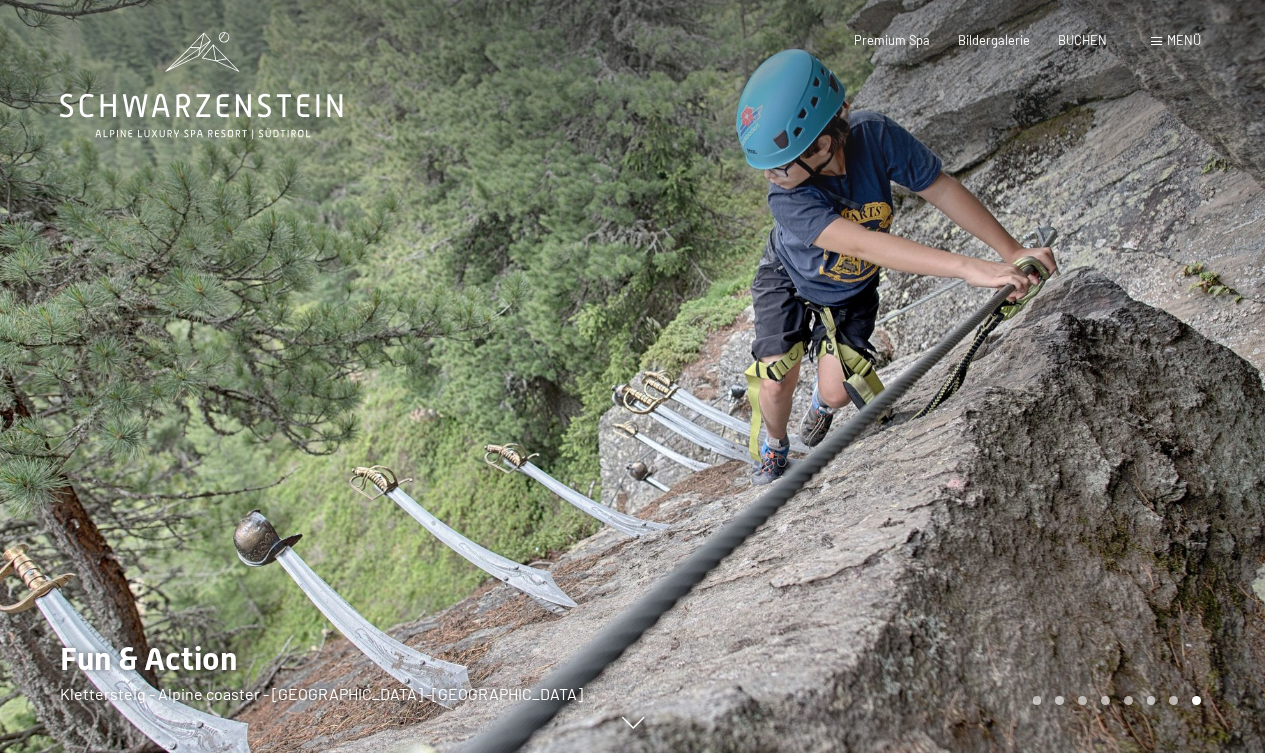click at bounding box center (949, 376) 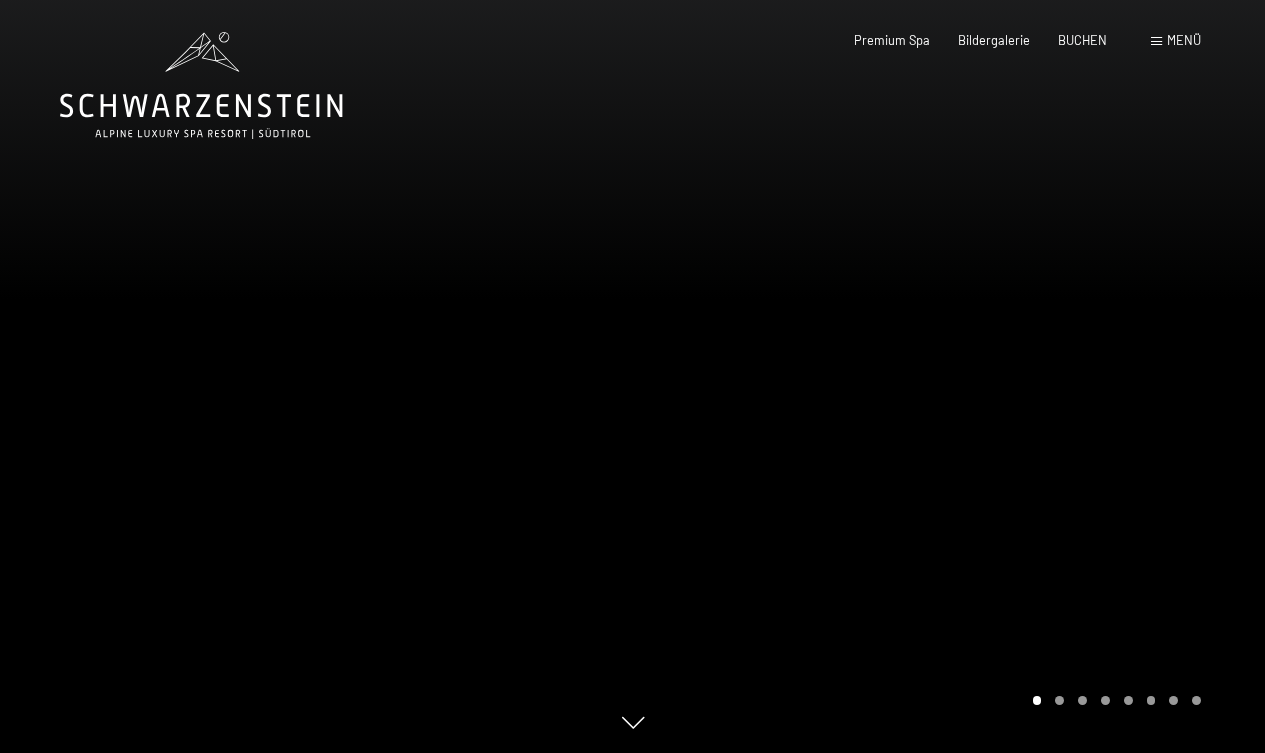 click at bounding box center [949, 376] 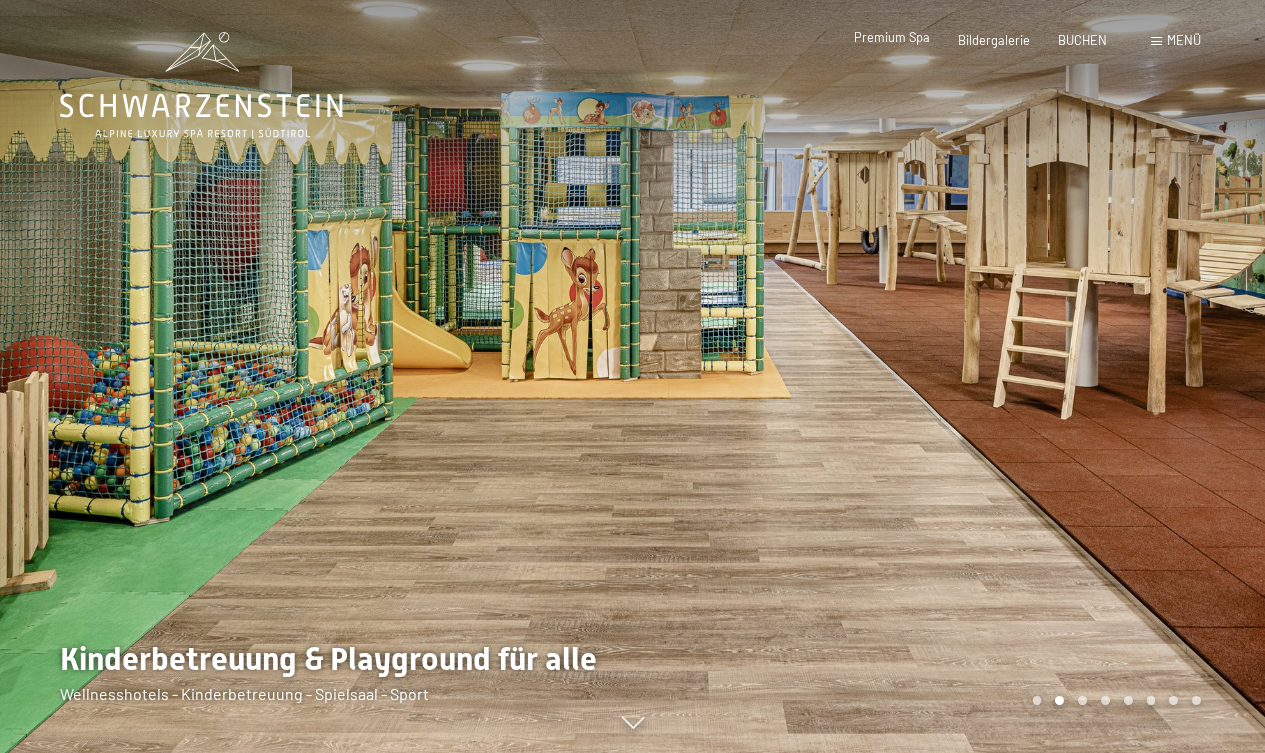 click on "Premium Spa" at bounding box center [892, 37] 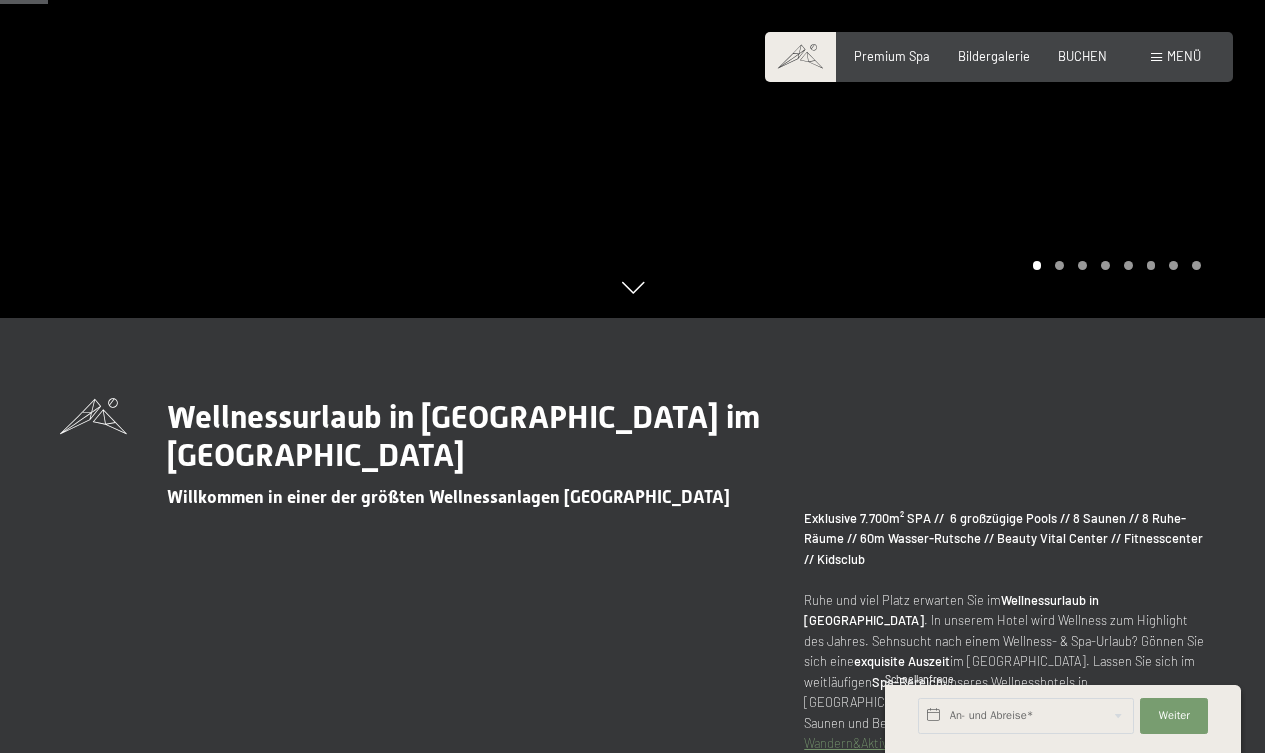 scroll, scrollTop: 435, scrollLeft: 0, axis: vertical 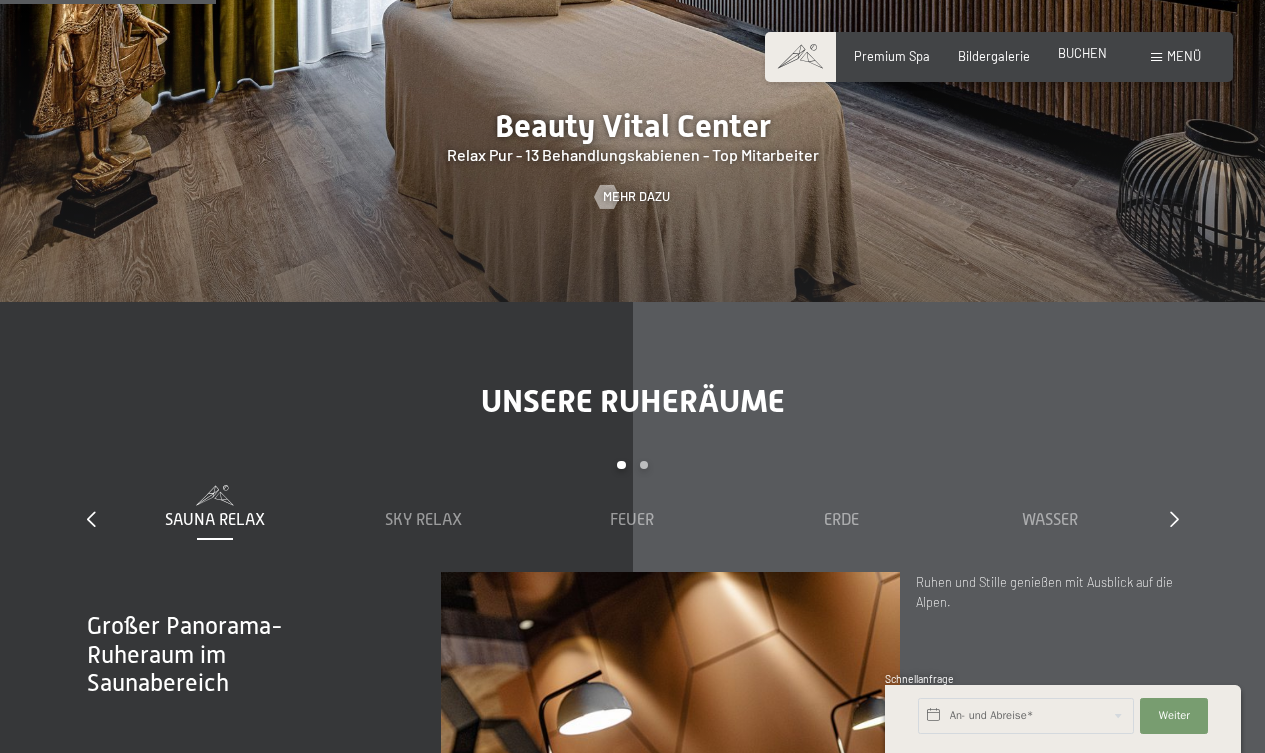 click on "BUCHEN" at bounding box center (1082, 54) 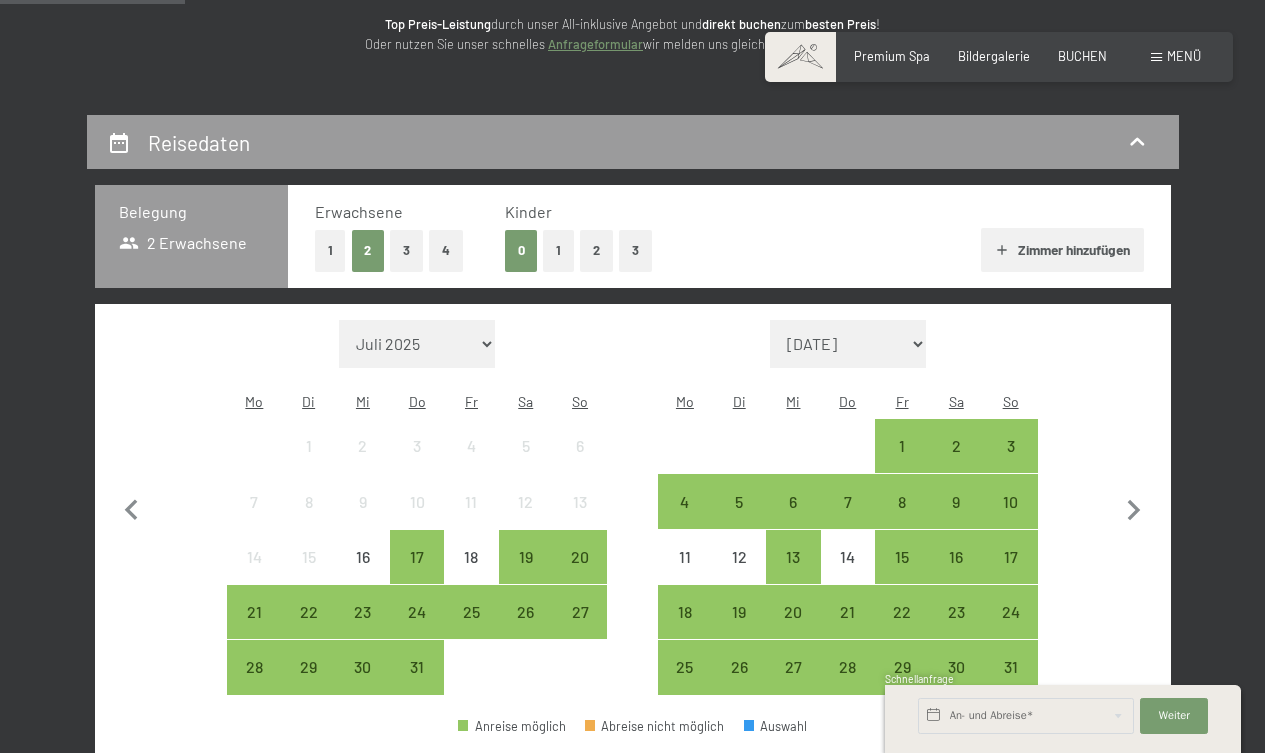 scroll, scrollTop: 267, scrollLeft: 0, axis: vertical 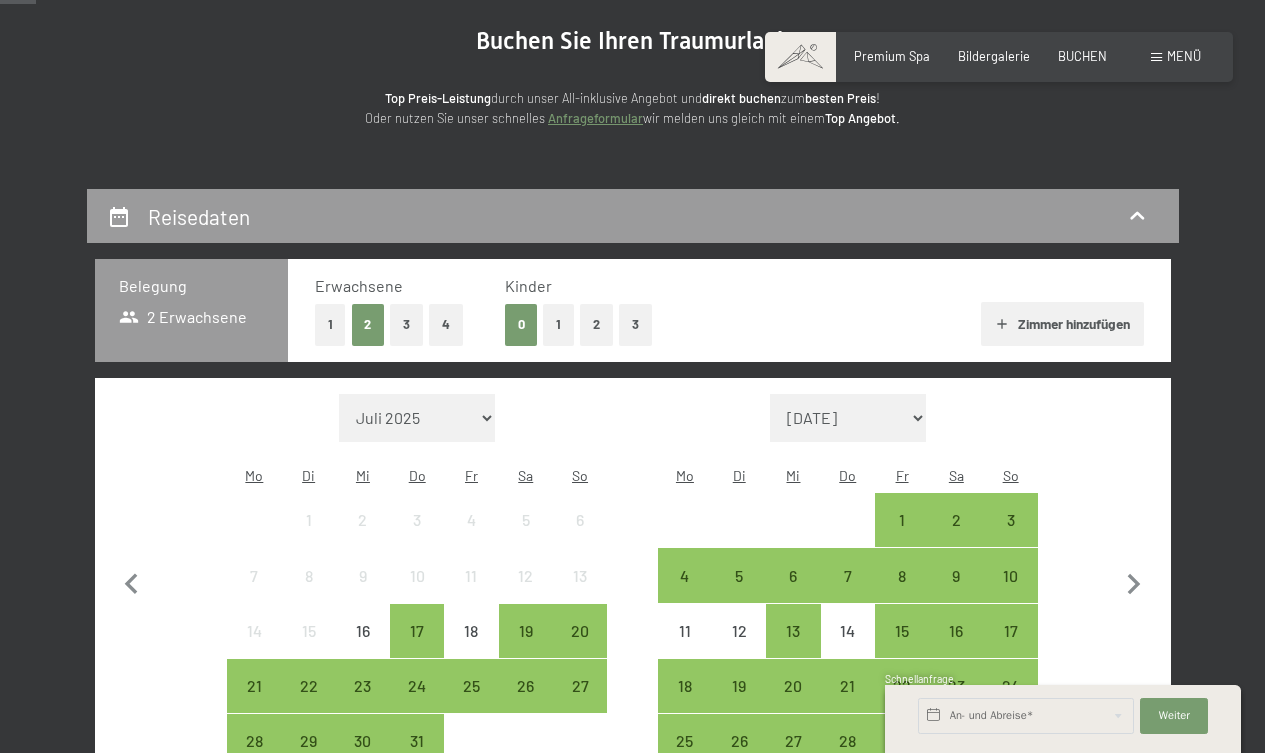 click on "2" at bounding box center [596, 324] 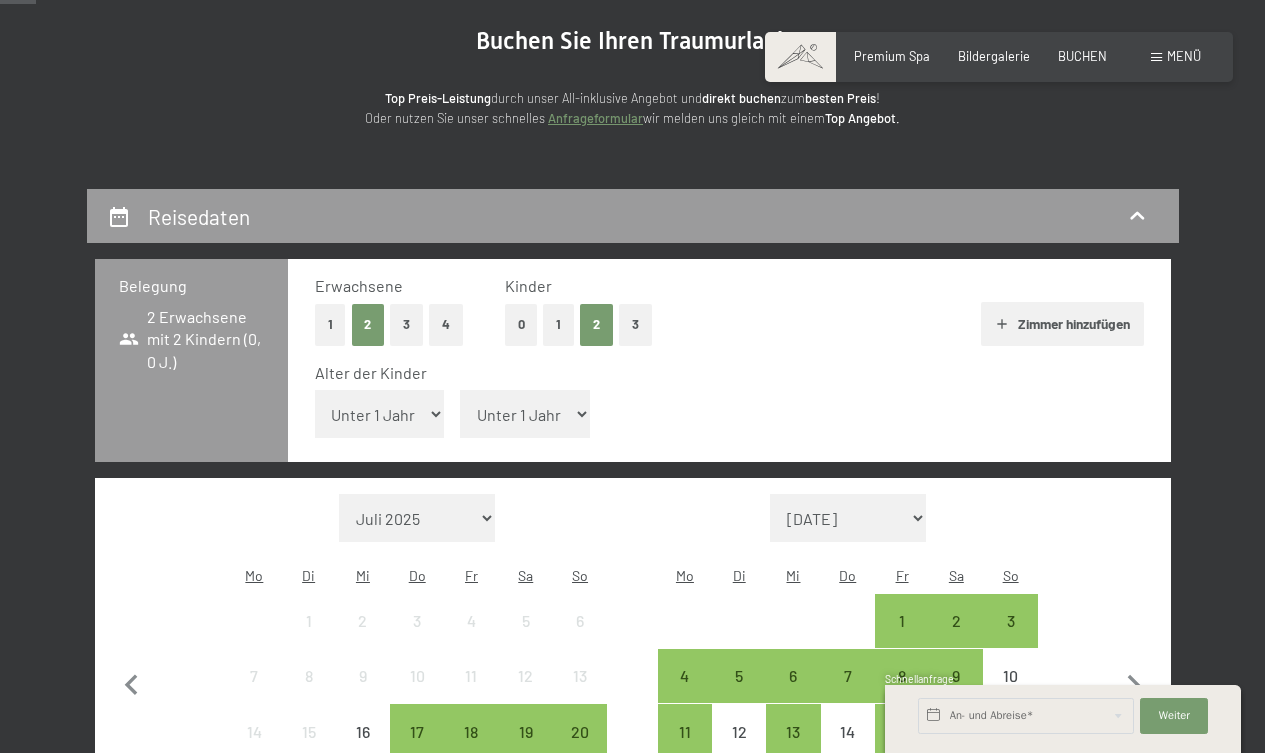 select on "4" 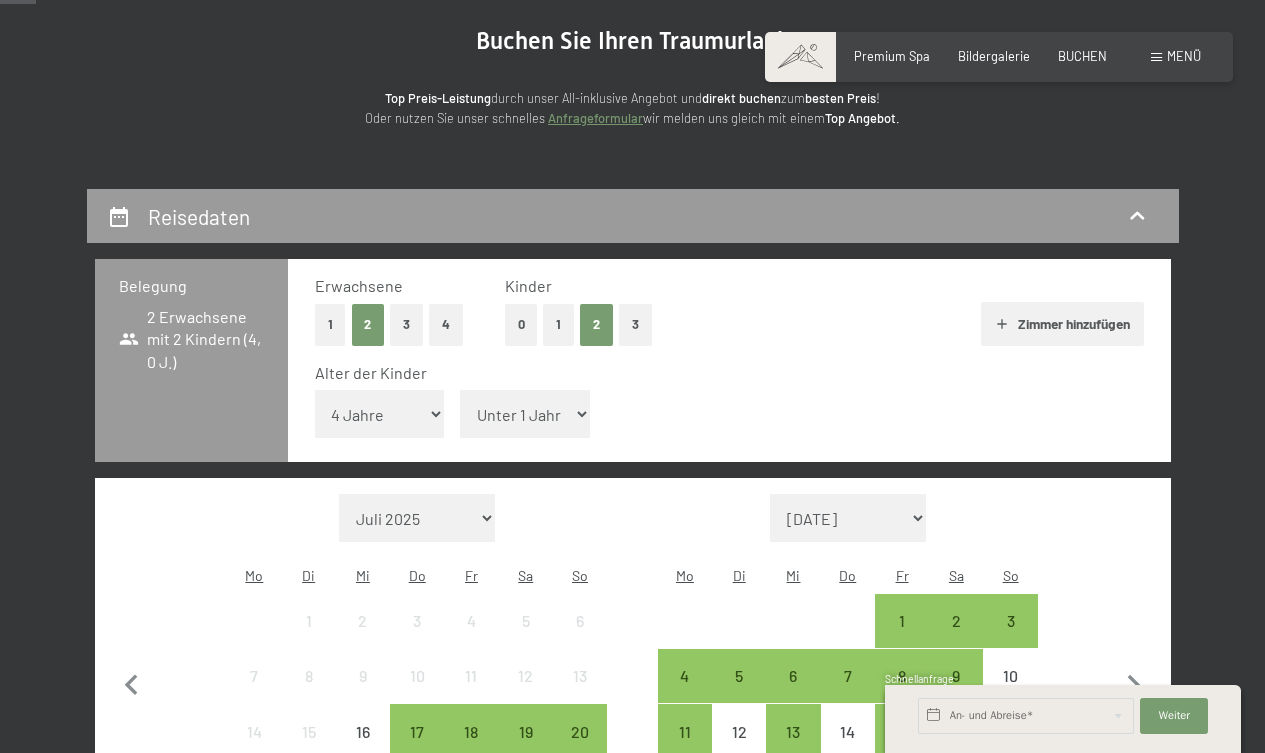 select on "7" 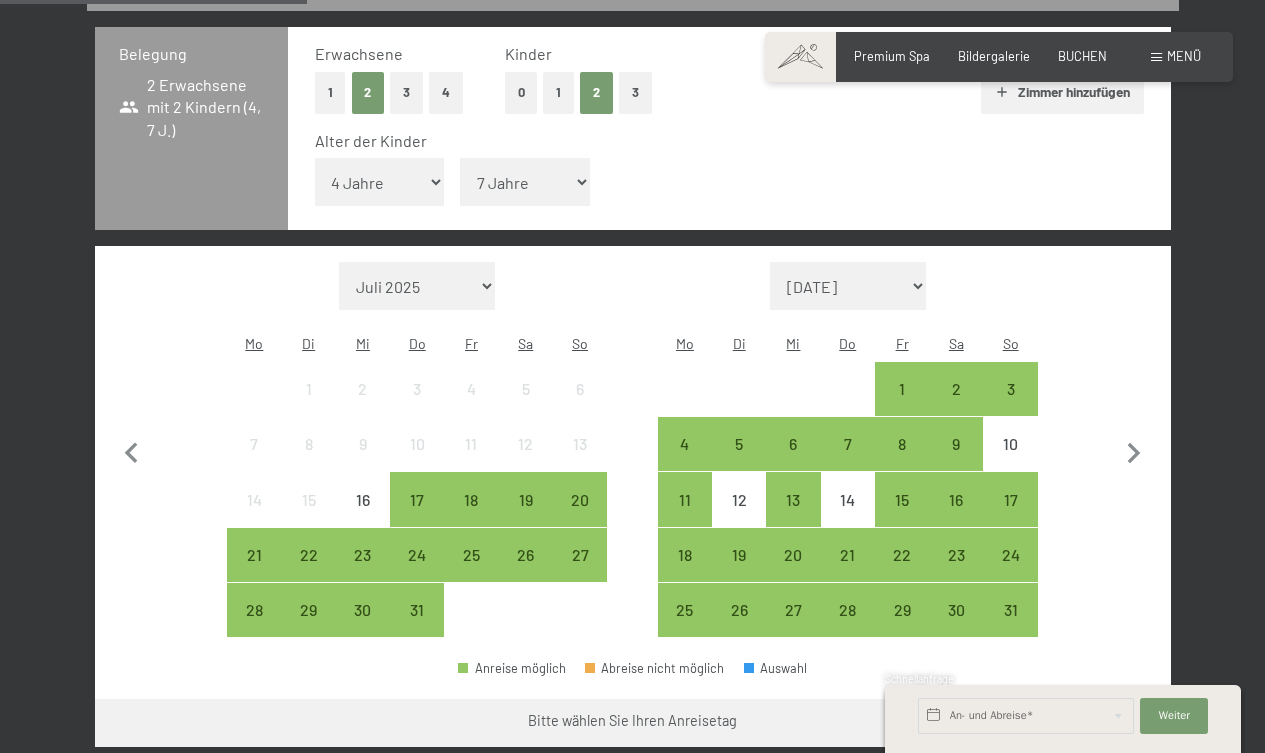 scroll, scrollTop: 474, scrollLeft: 0, axis: vertical 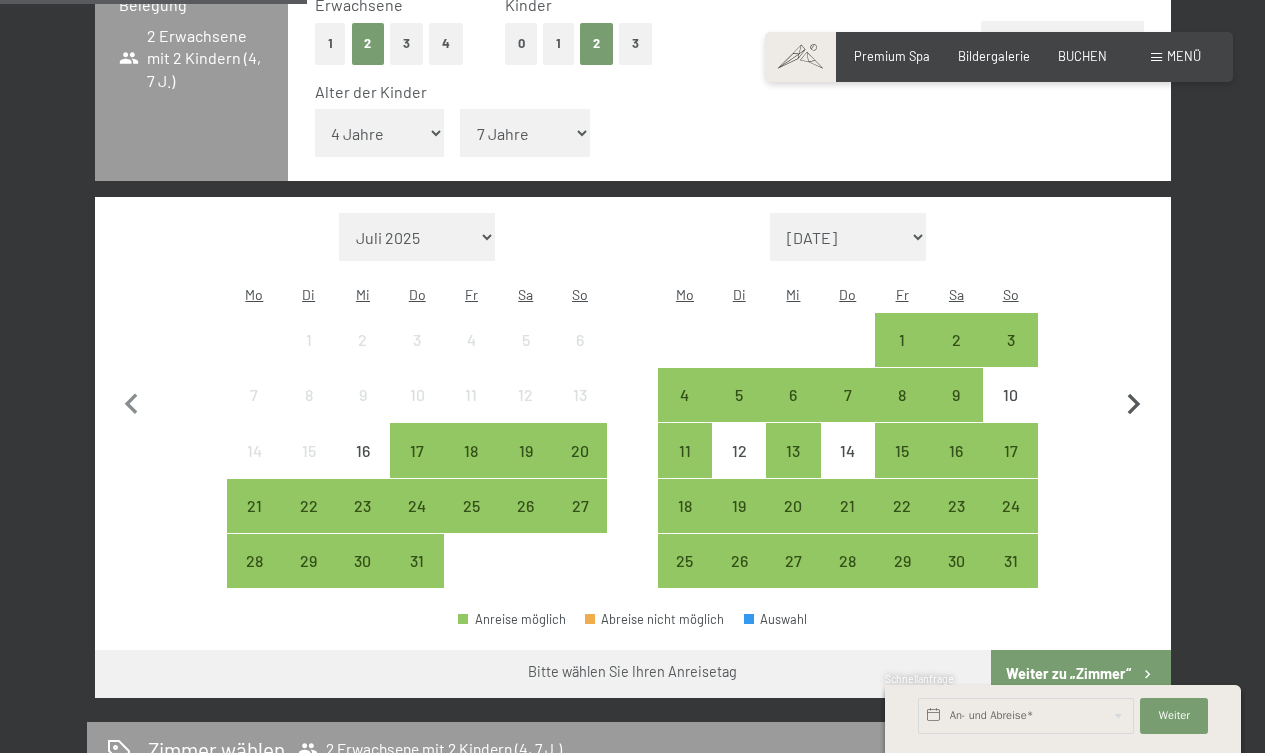 click 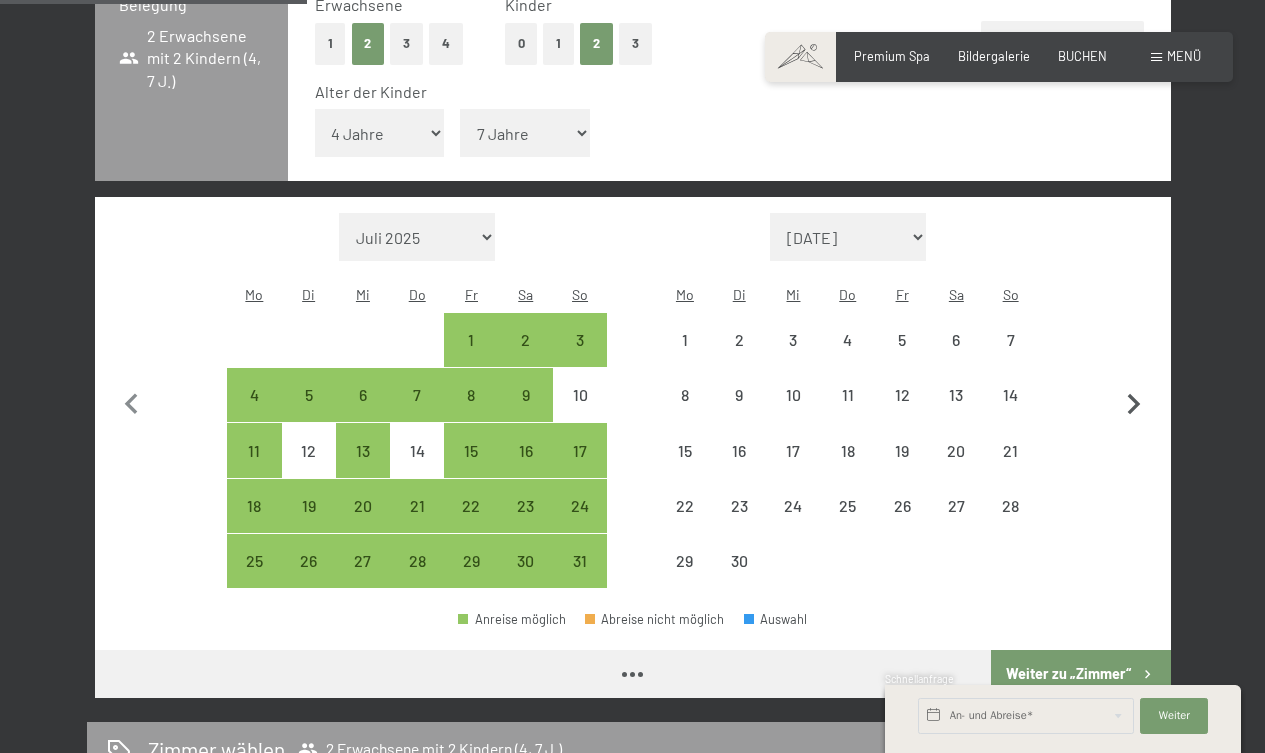 click 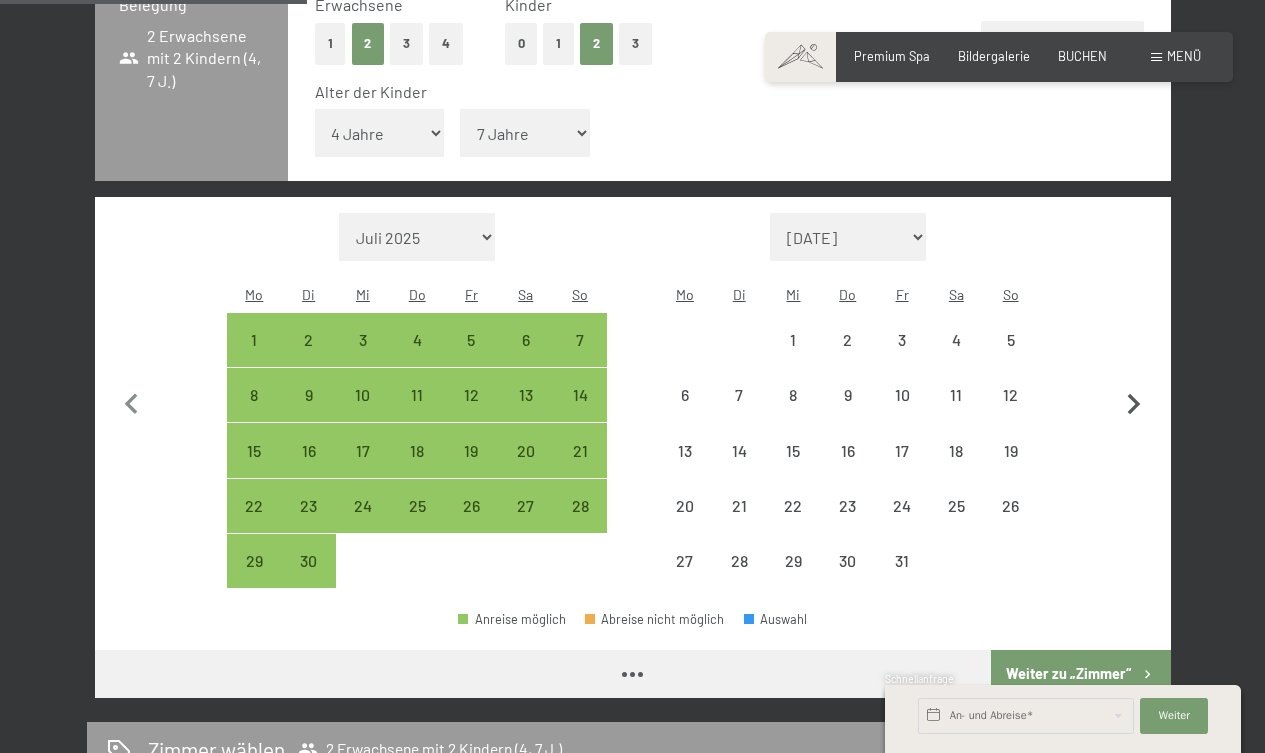 click 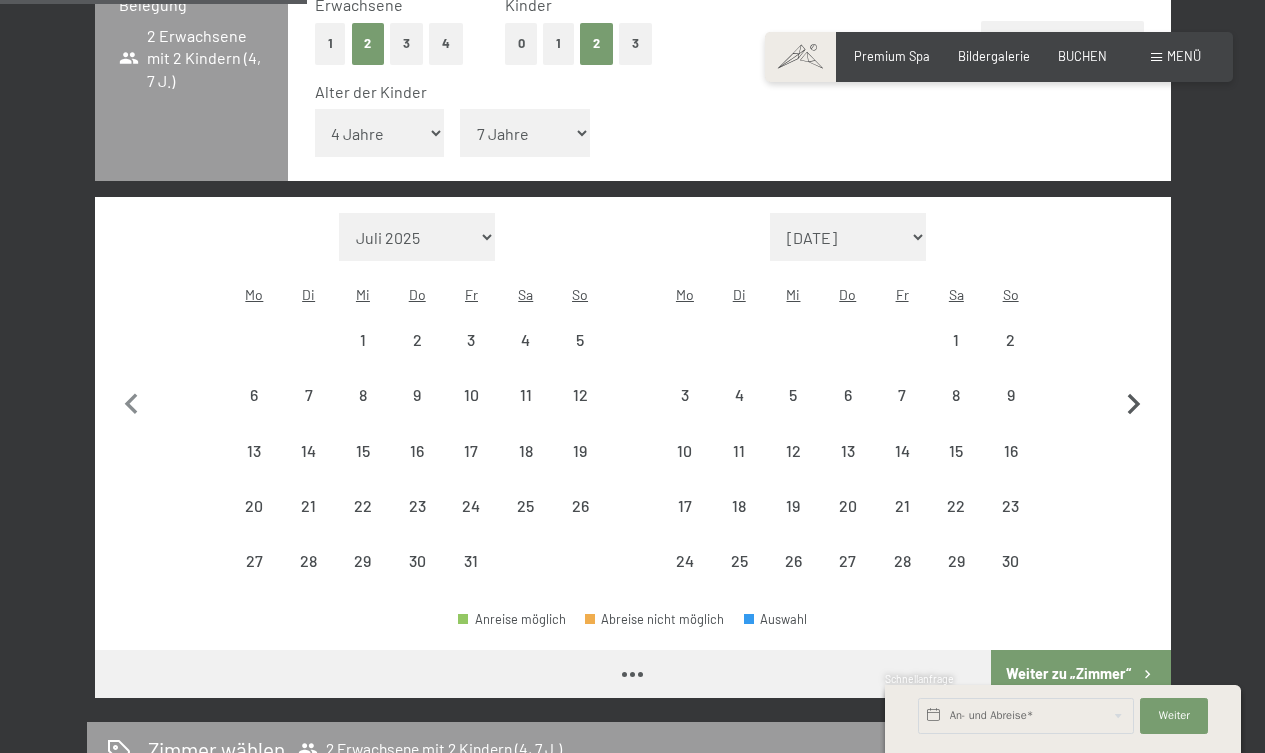 select on "2025-10-01" 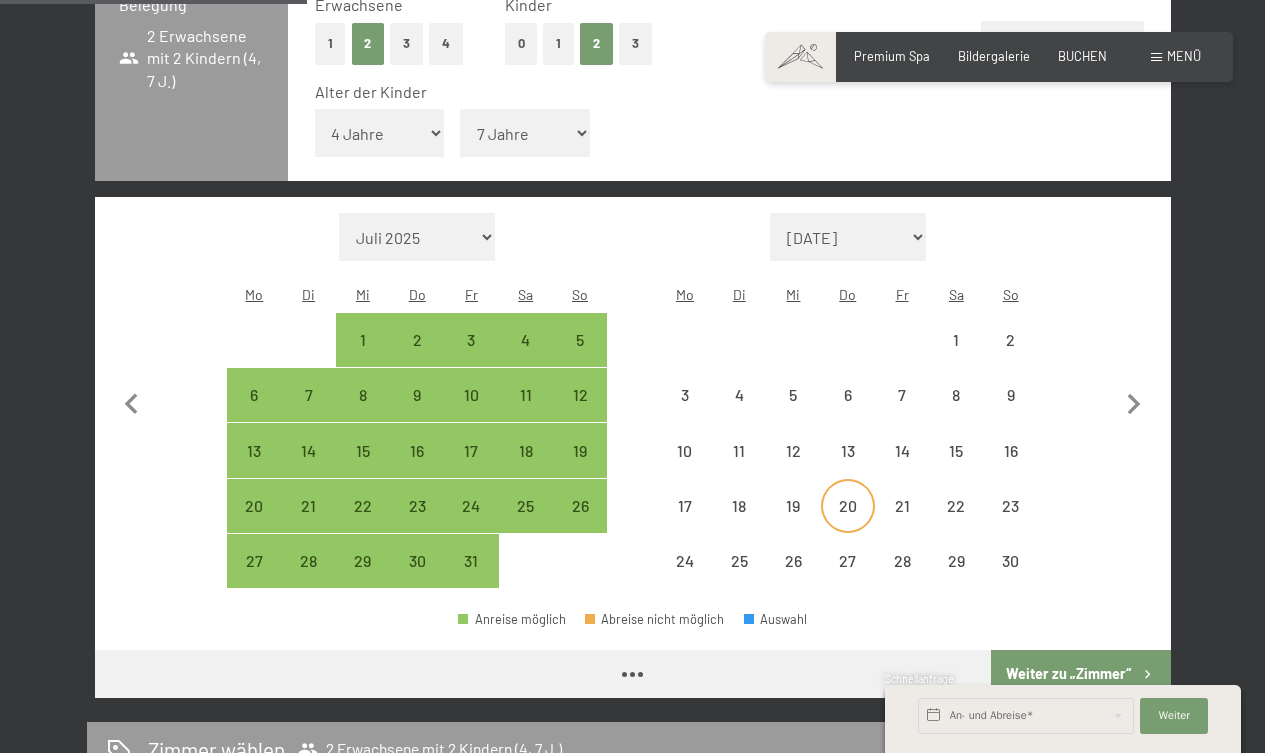 select on "2025-10-01" 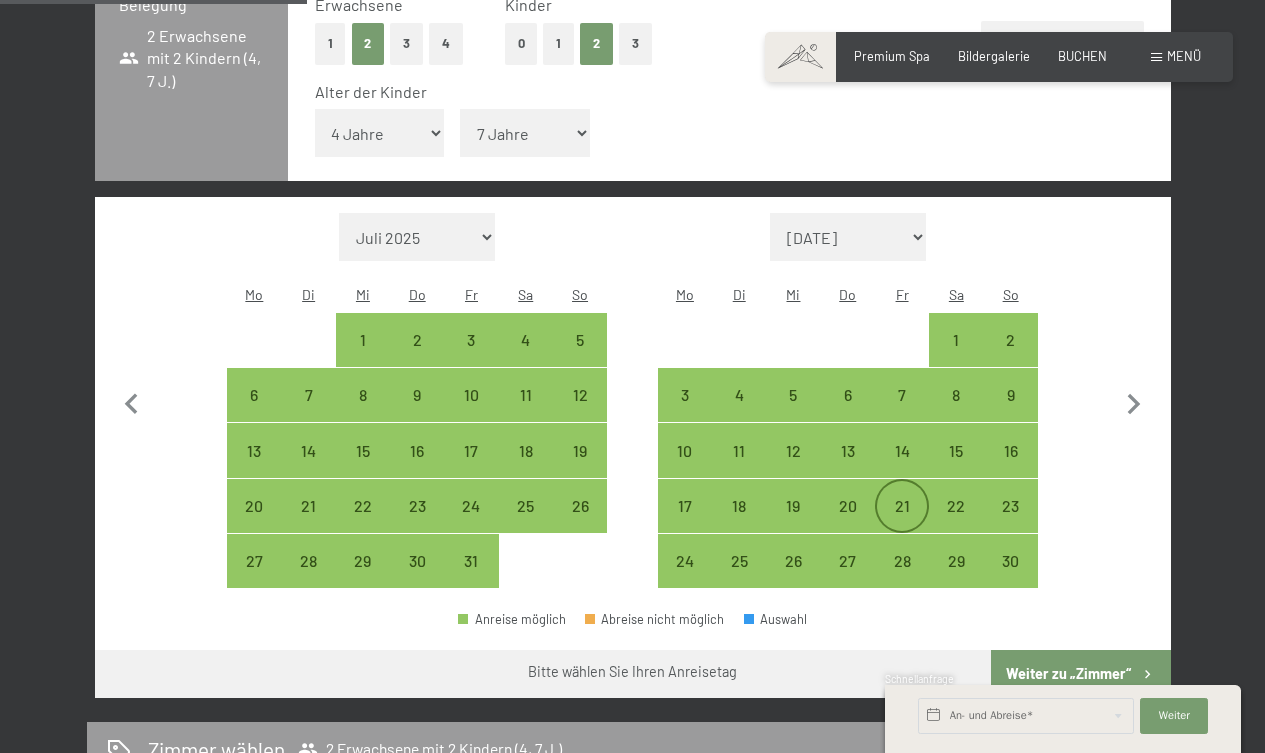 click on "21" at bounding box center (902, 523) 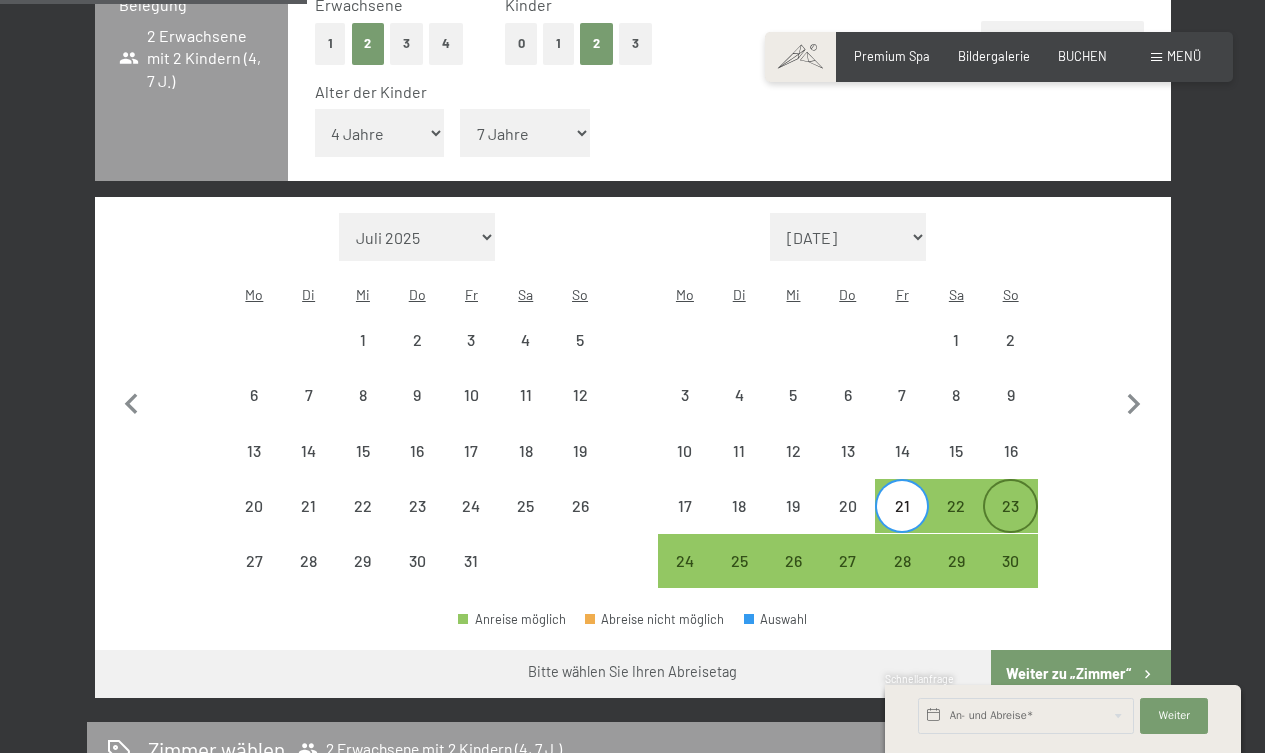click on "23" at bounding box center (1010, 523) 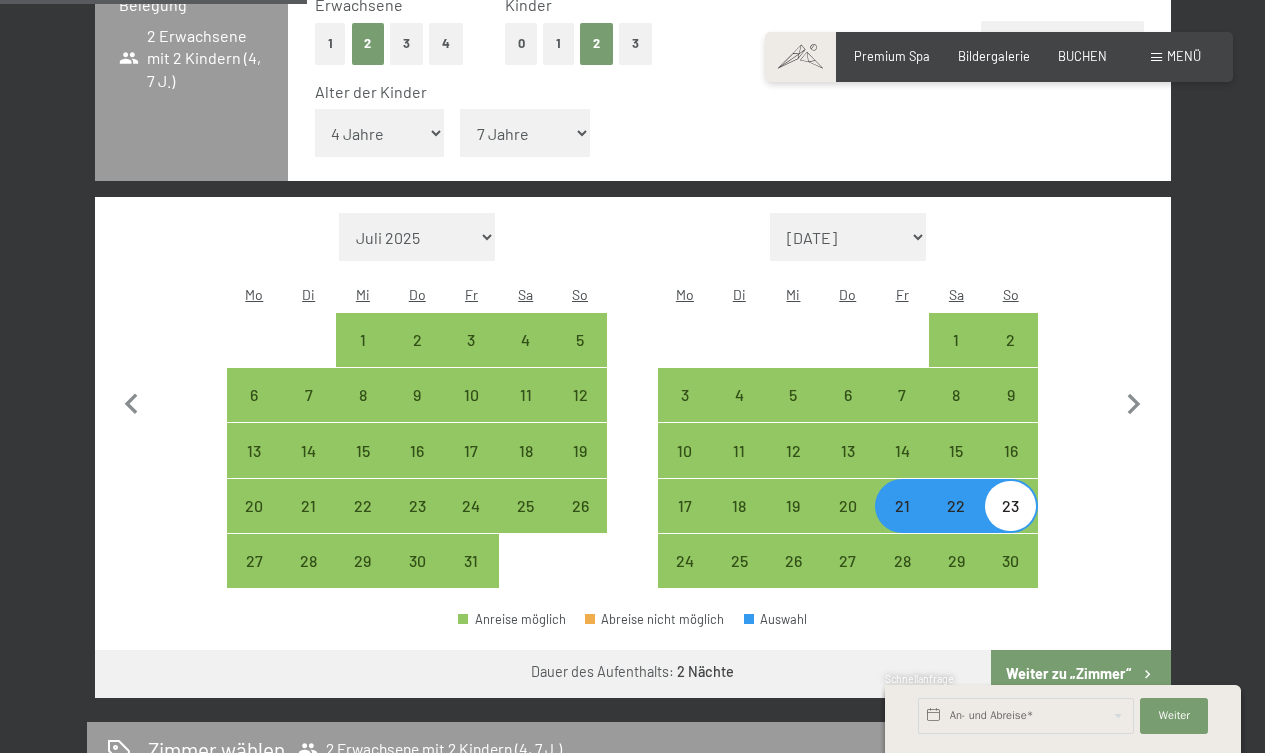 click on "Weiter zu „Zimmer“" at bounding box center (1080, 674) 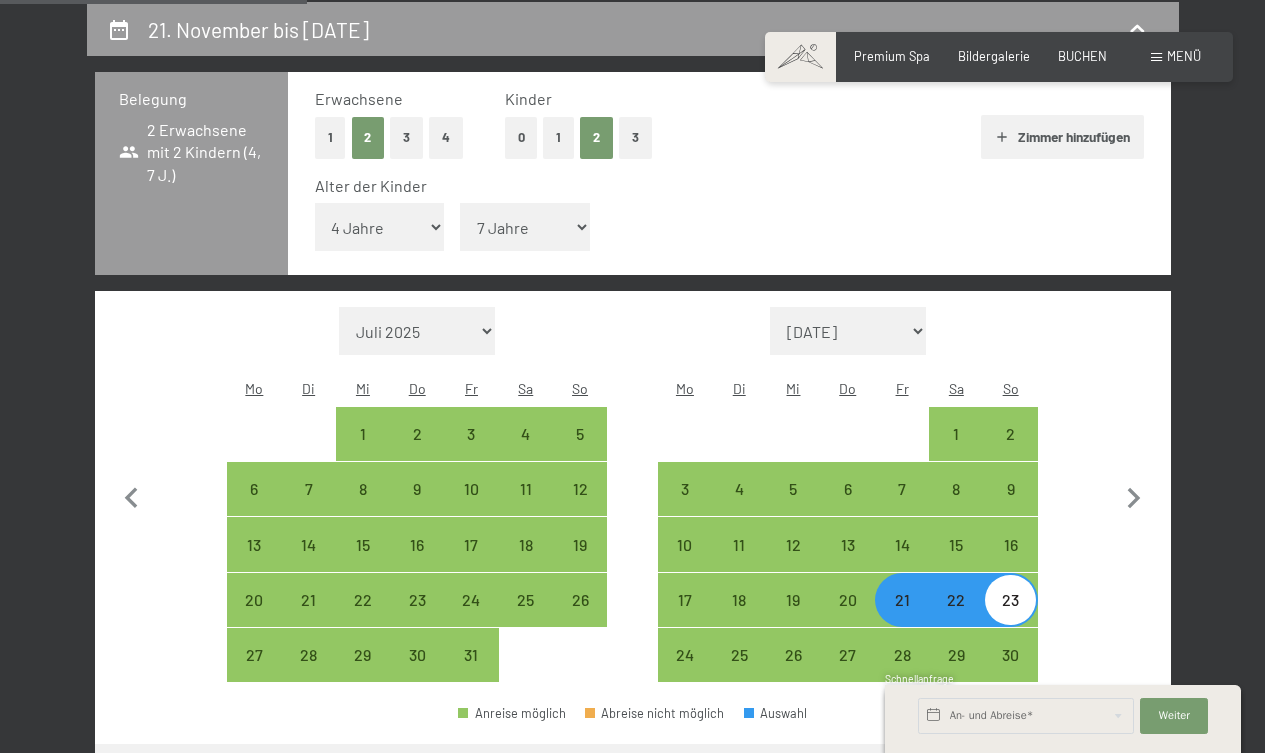 select on "2025-10-01" 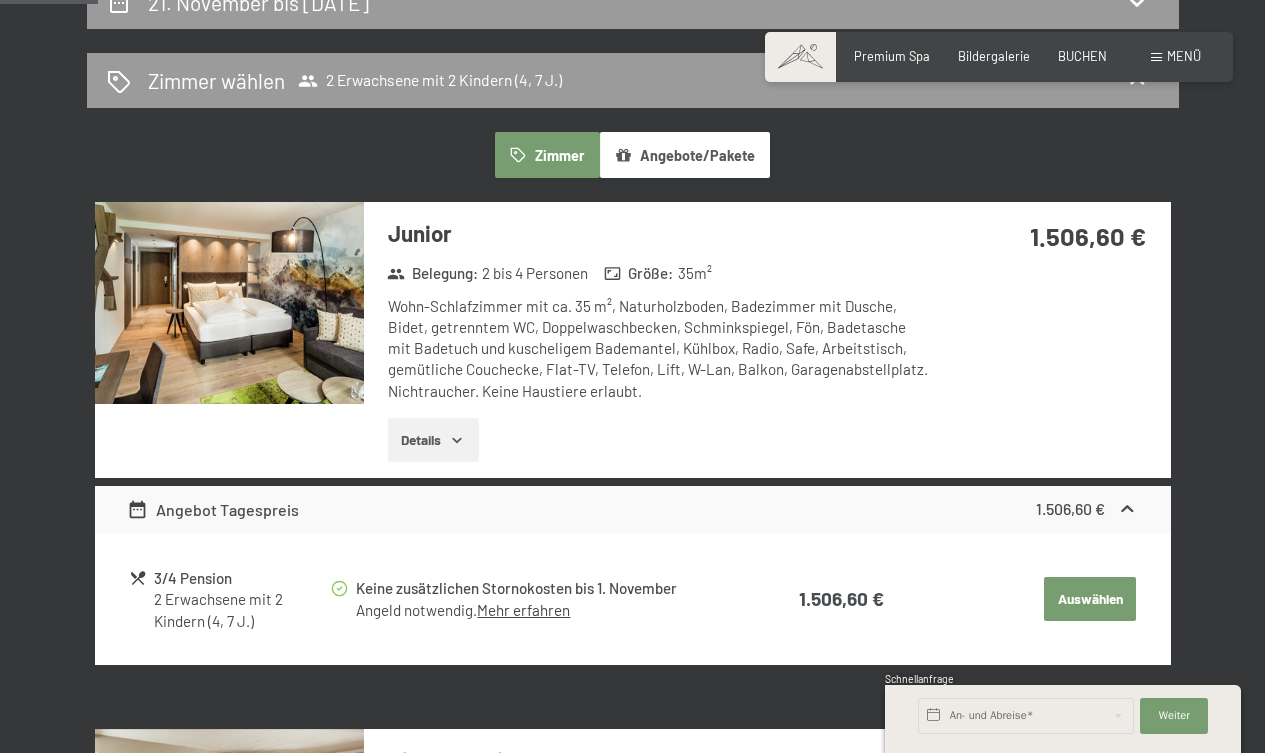 scroll, scrollTop: 425, scrollLeft: 0, axis: vertical 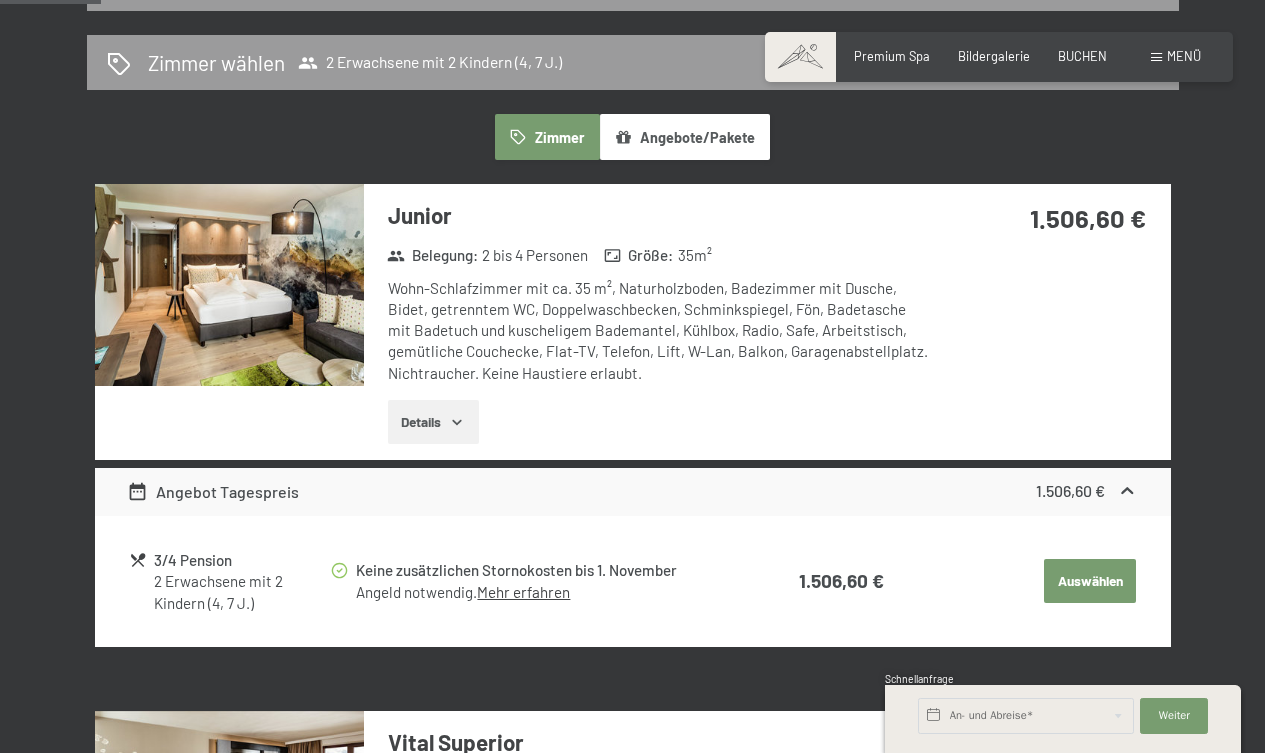 click 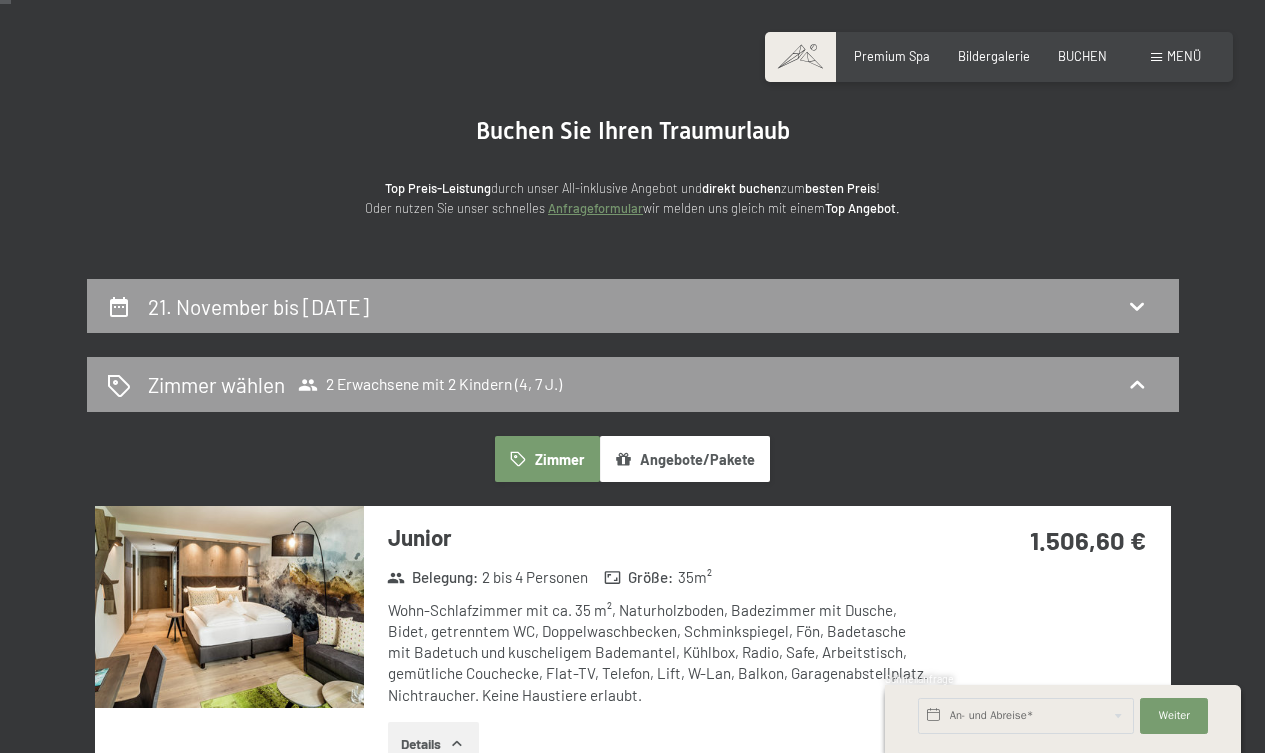 scroll, scrollTop: 160, scrollLeft: 0, axis: vertical 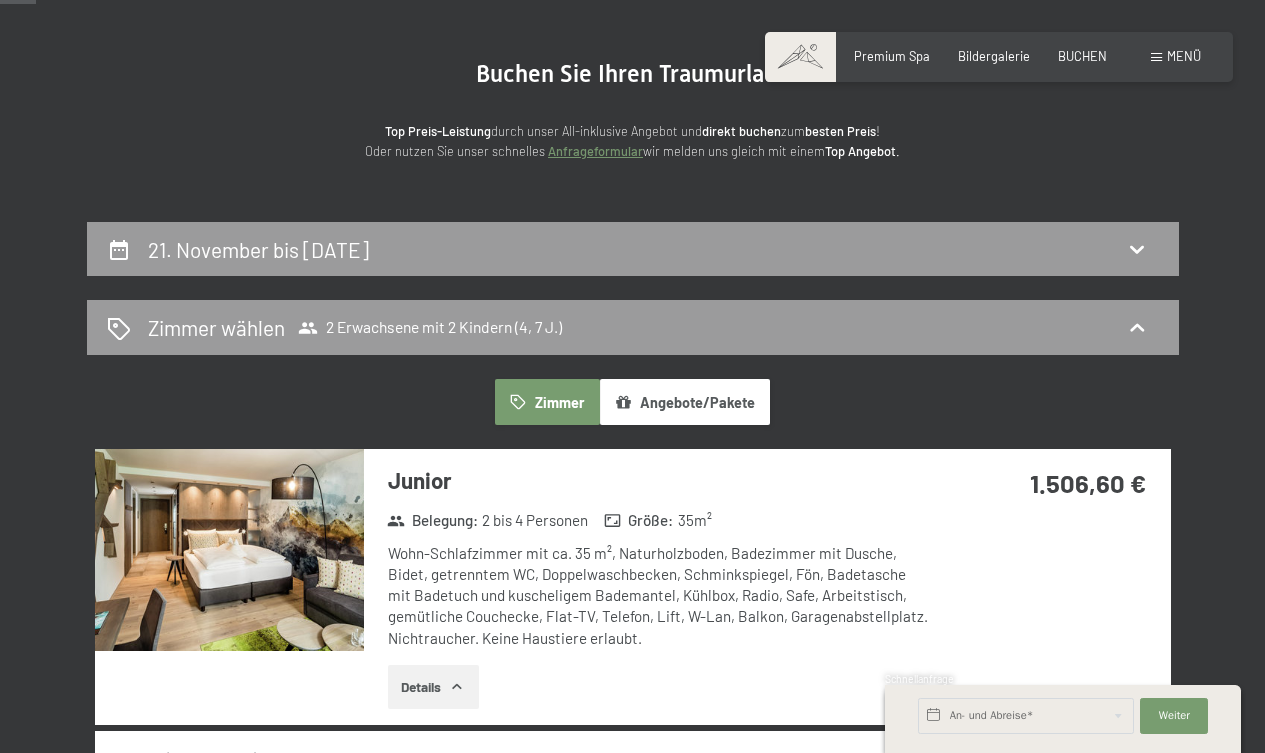click at bounding box center [229, 550] 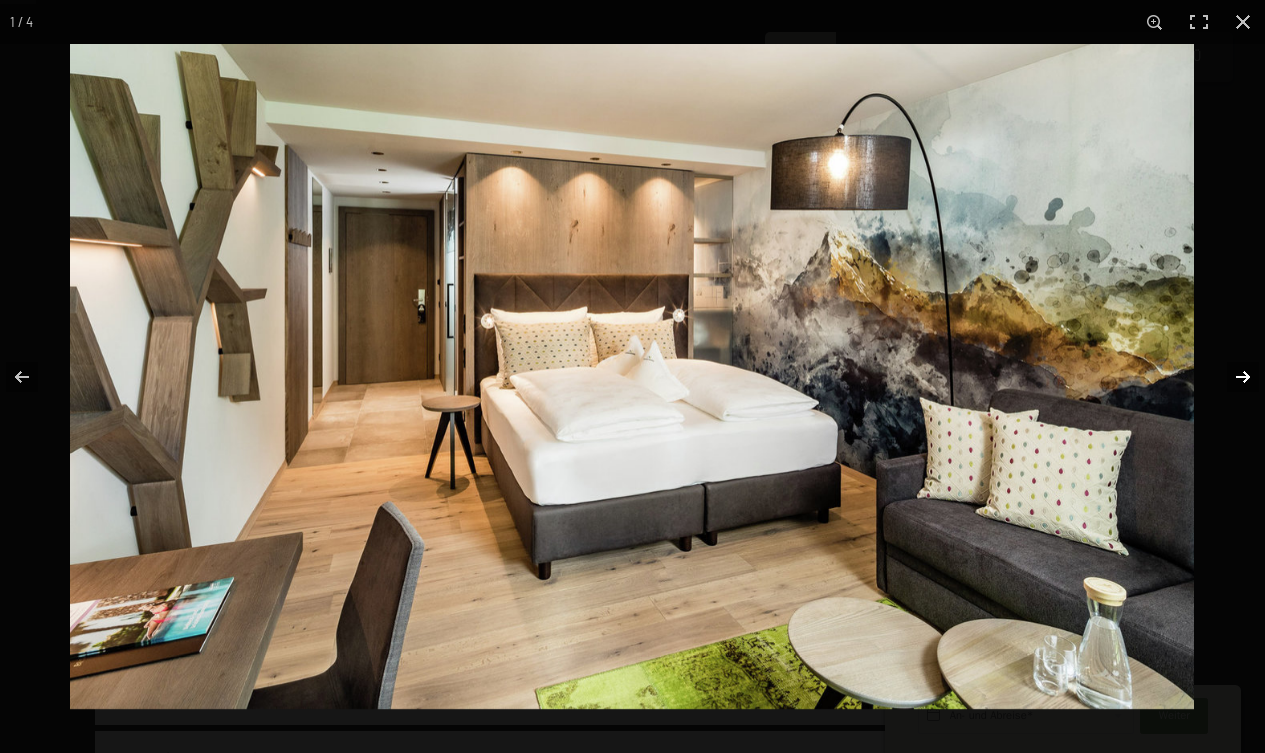 click at bounding box center [1230, 377] 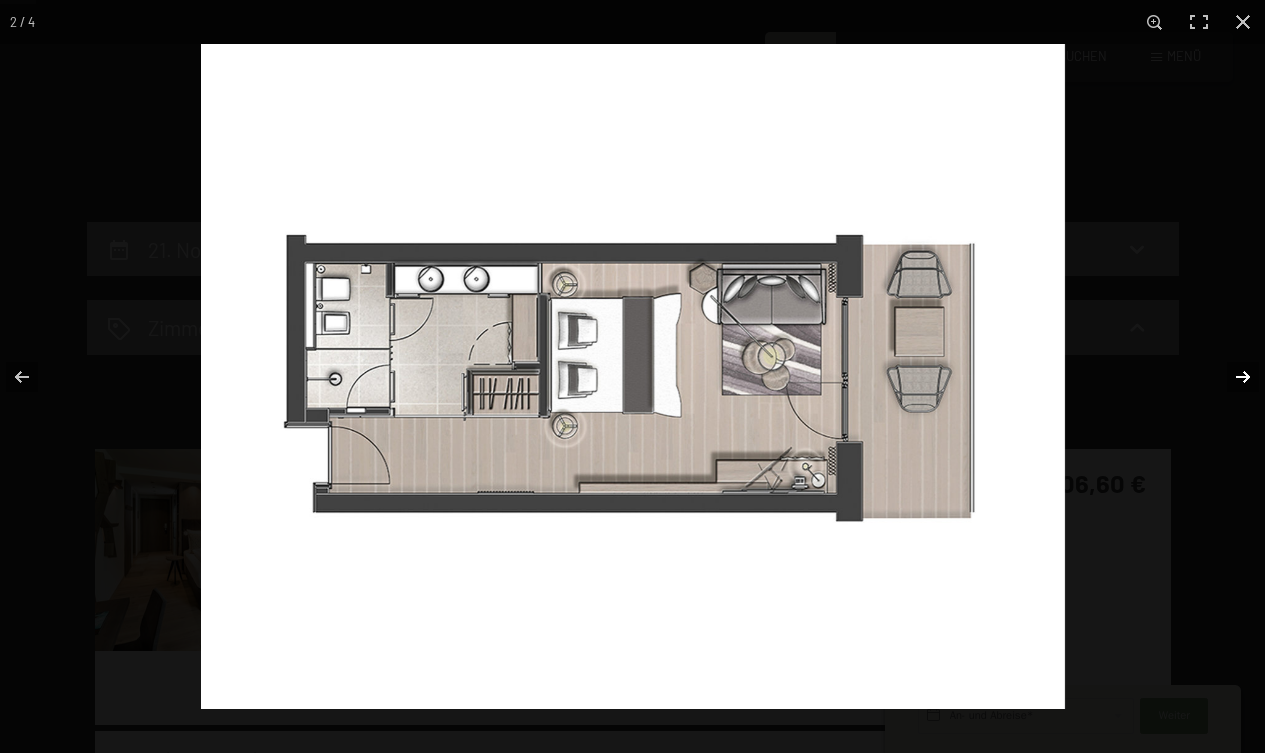 click at bounding box center [1230, 377] 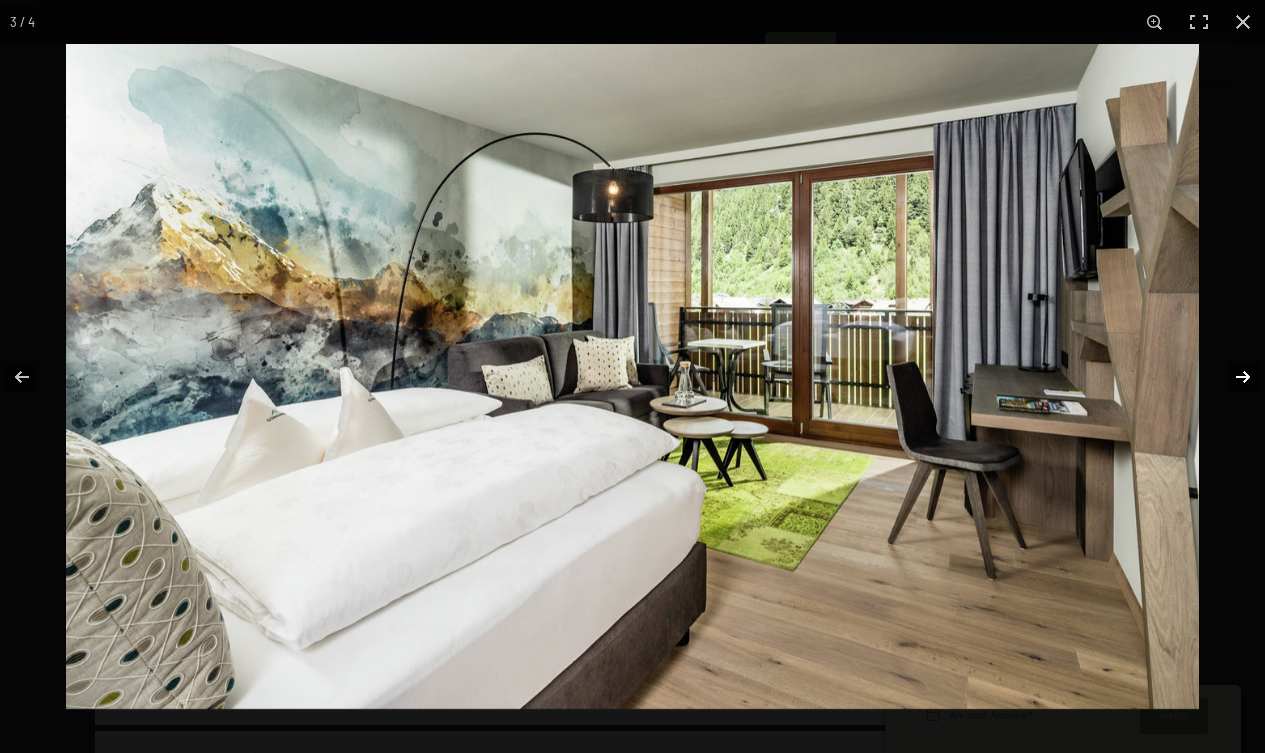 click at bounding box center (1230, 377) 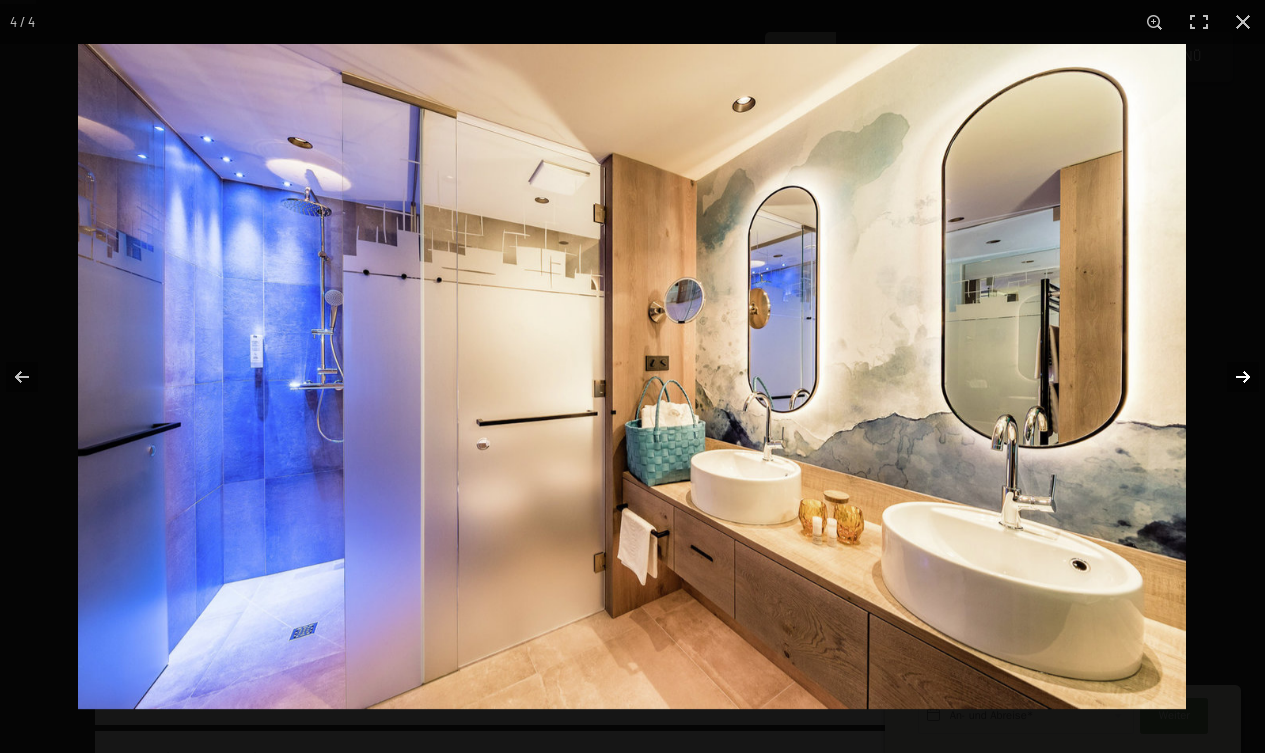 click at bounding box center (1230, 377) 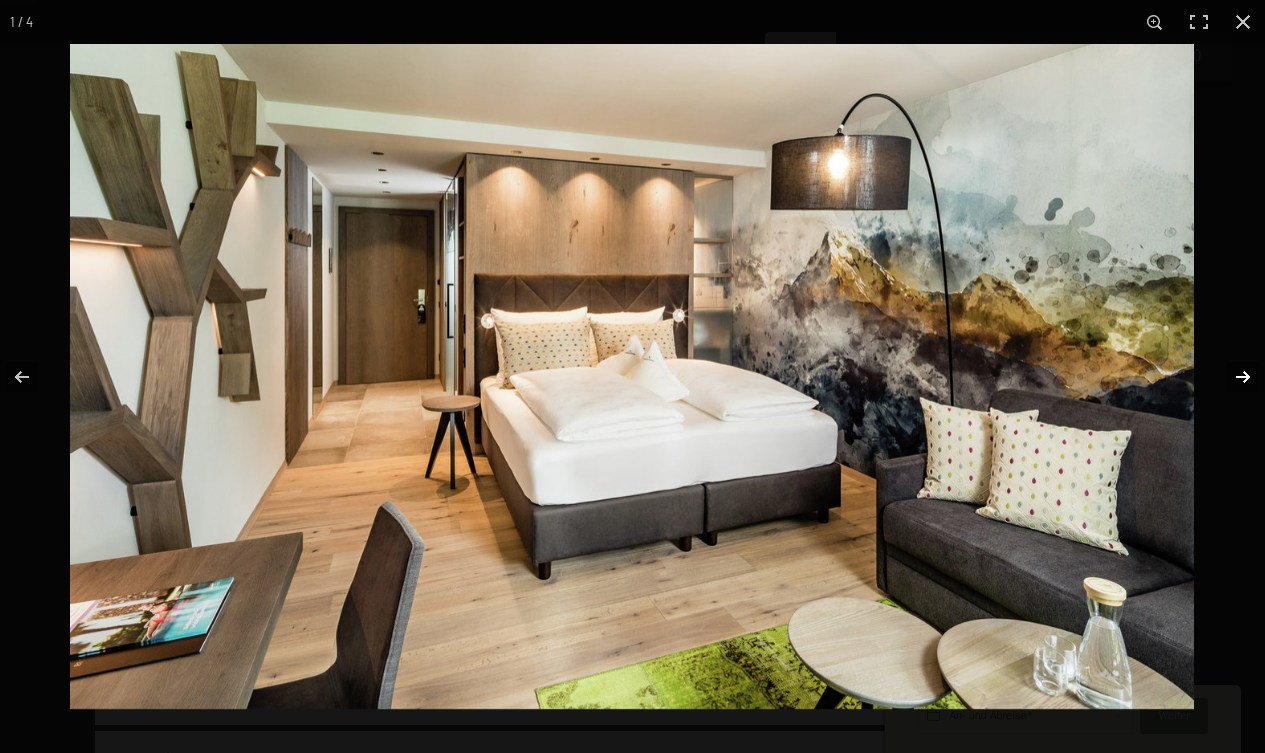 click at bounding box center [1230, 377] 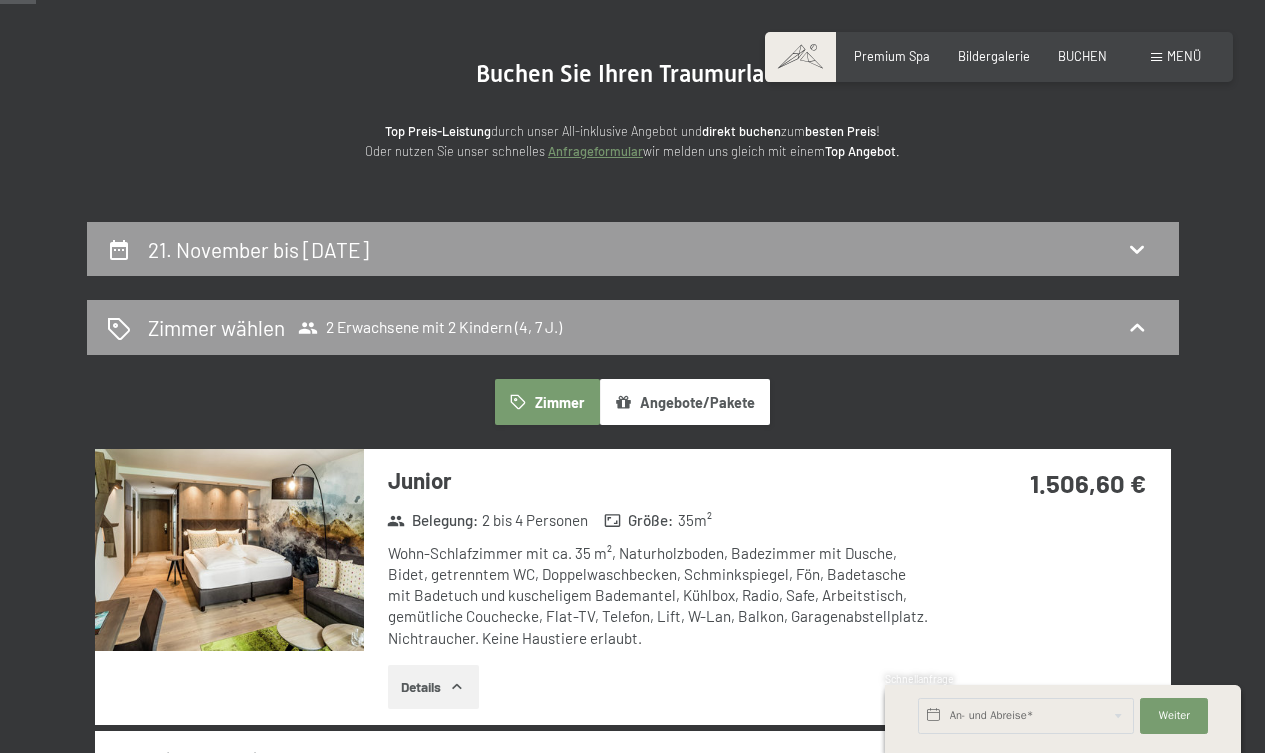 click at bounding box center (0, 0) 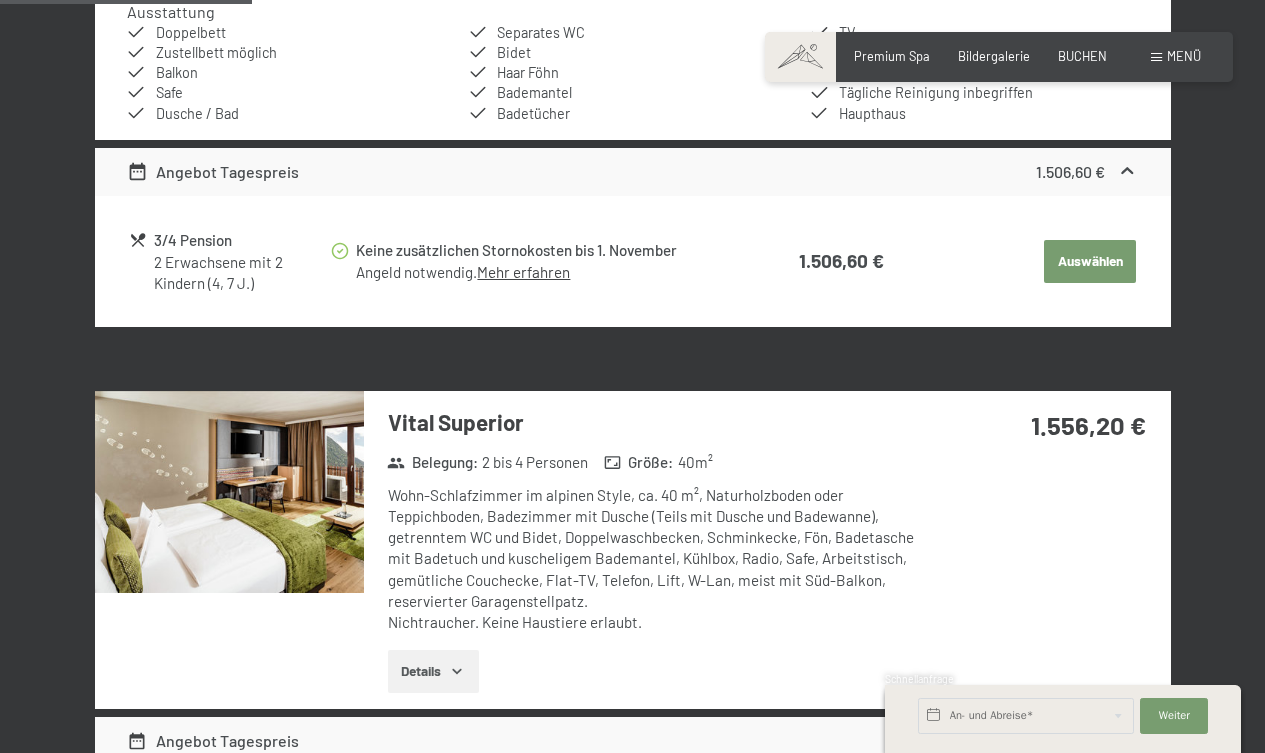 scroll, scrollTop: 1129, scrollLeft: 0, axis: vertical 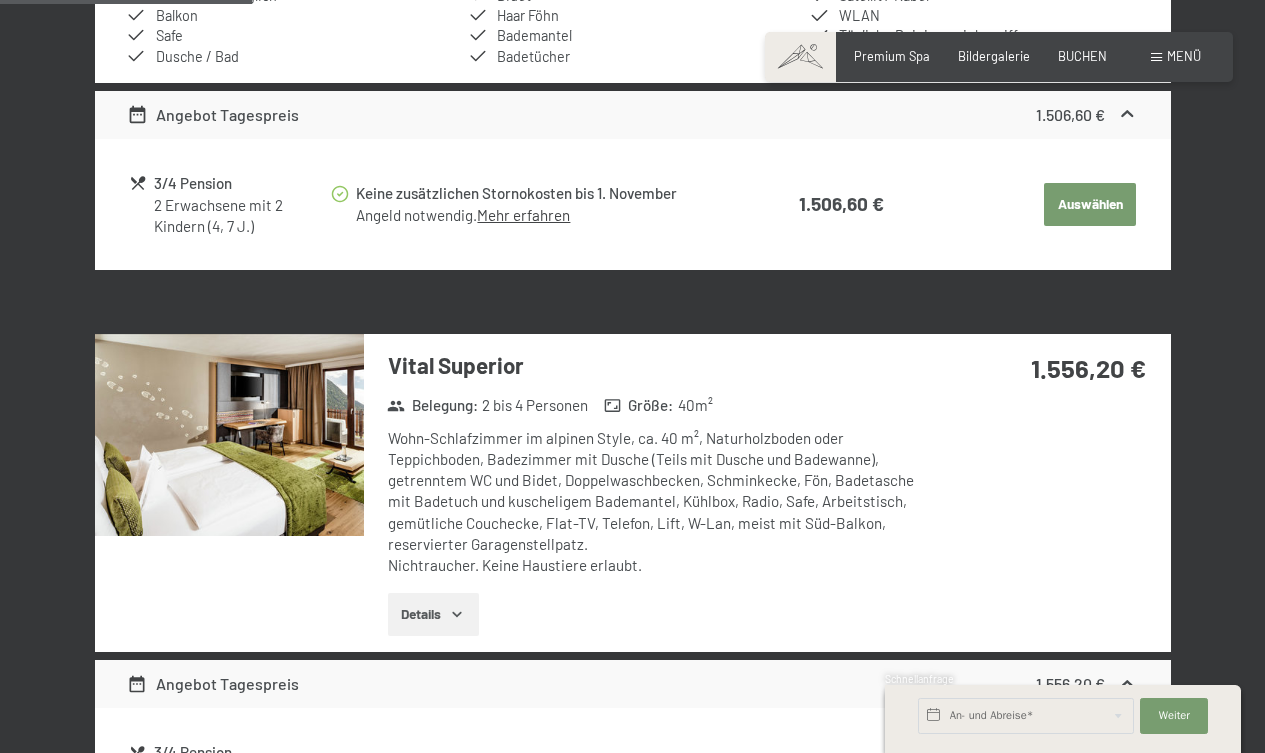 click at bounding box center (229, 435) 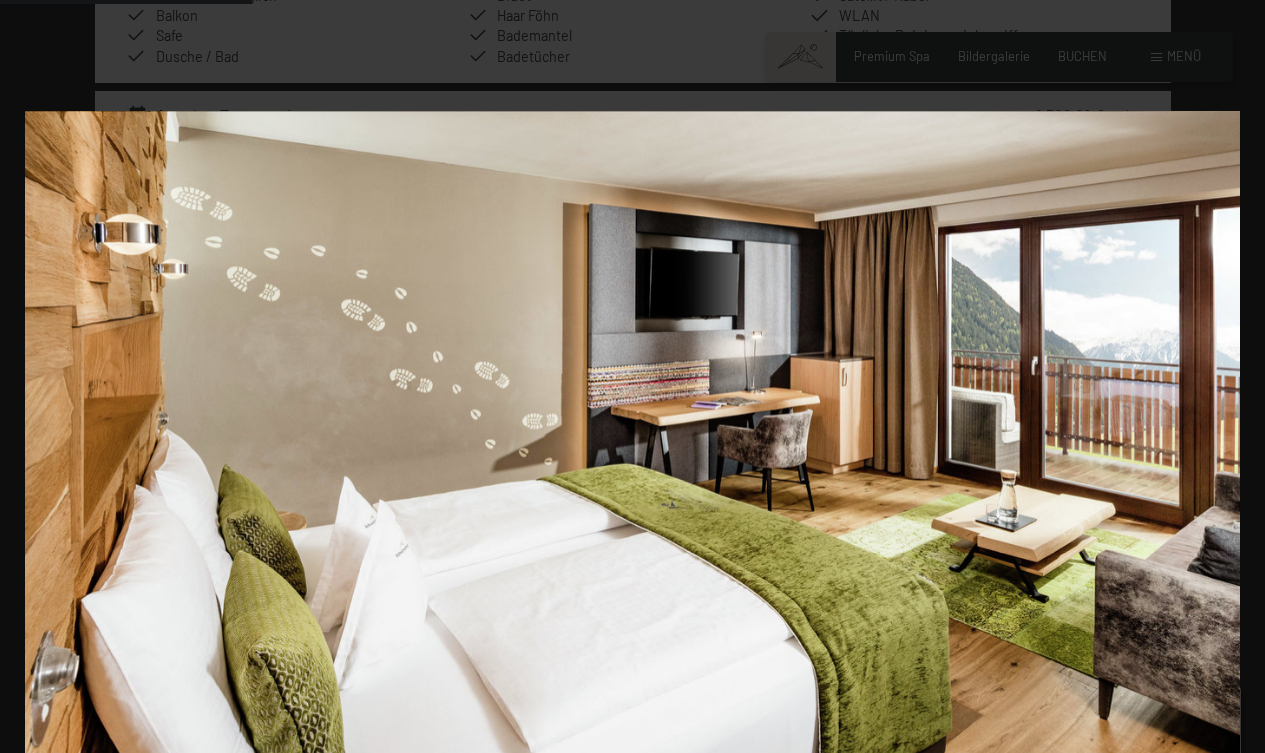 click at bounding box center [632, 443] 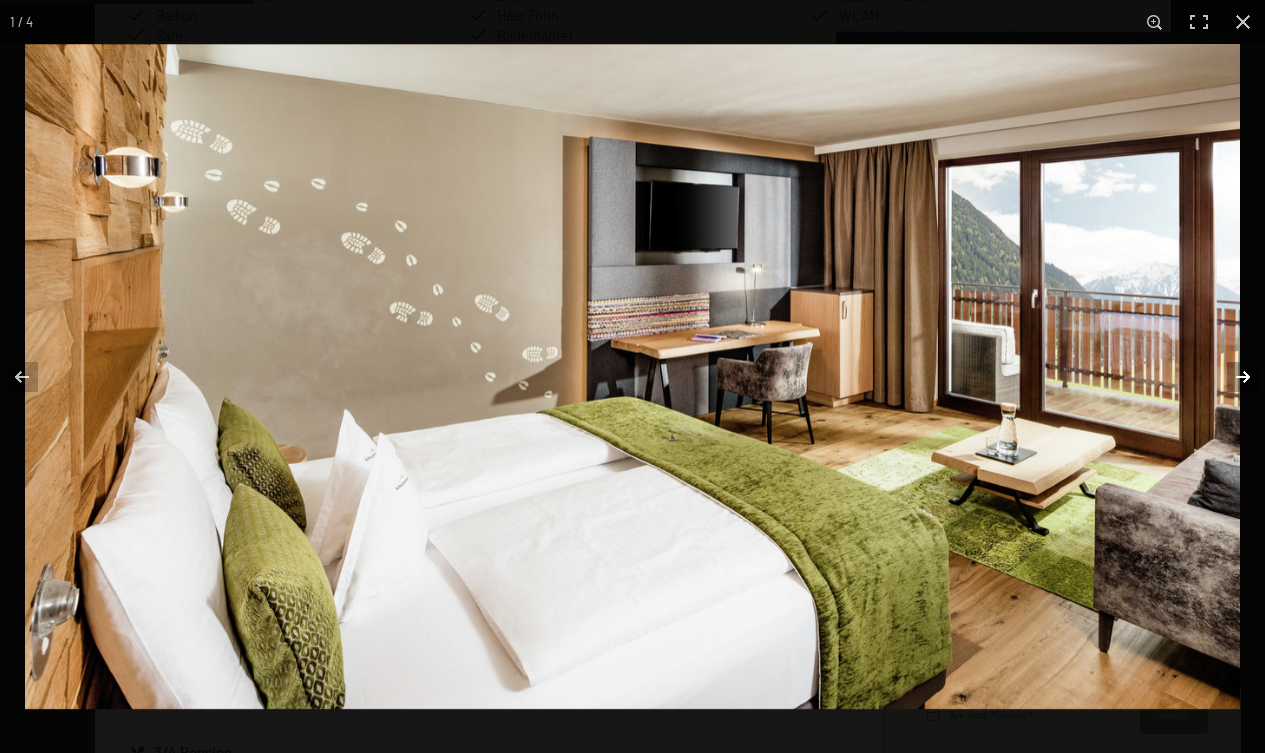 click at bounding box center (1230, 377) 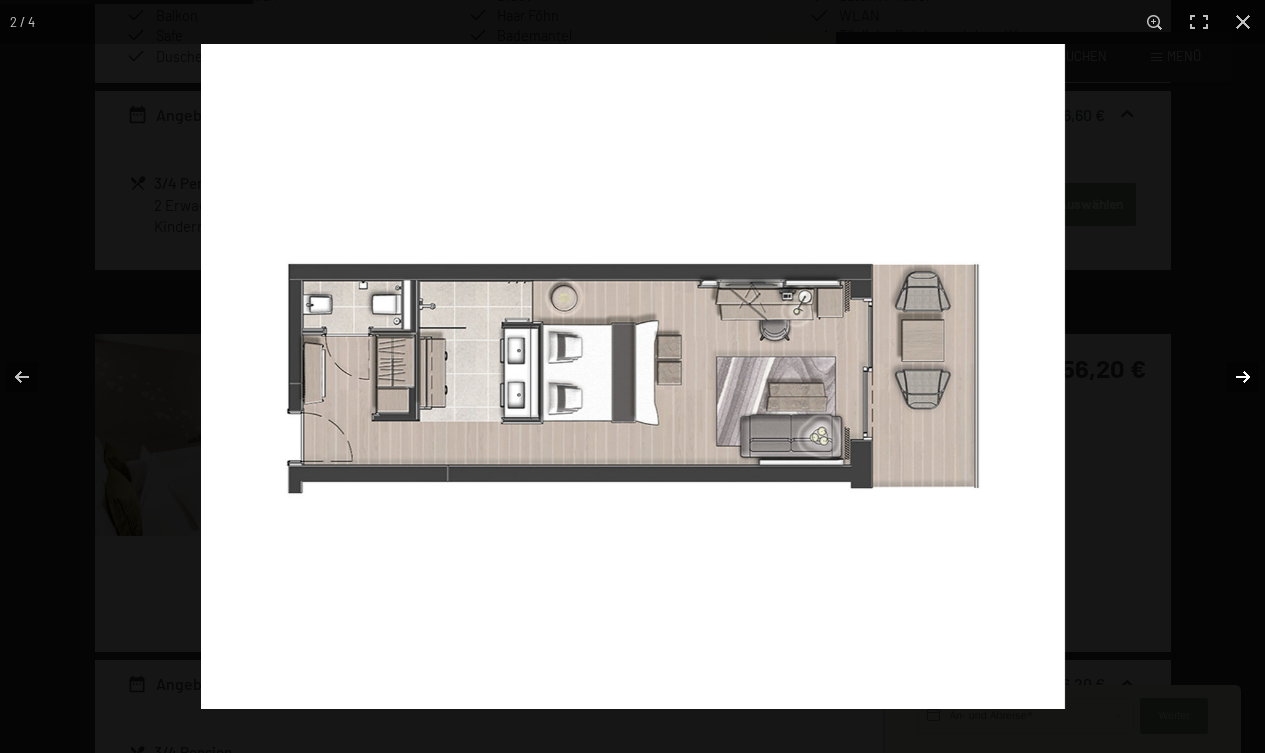 click at bounding box center (1230, 377) 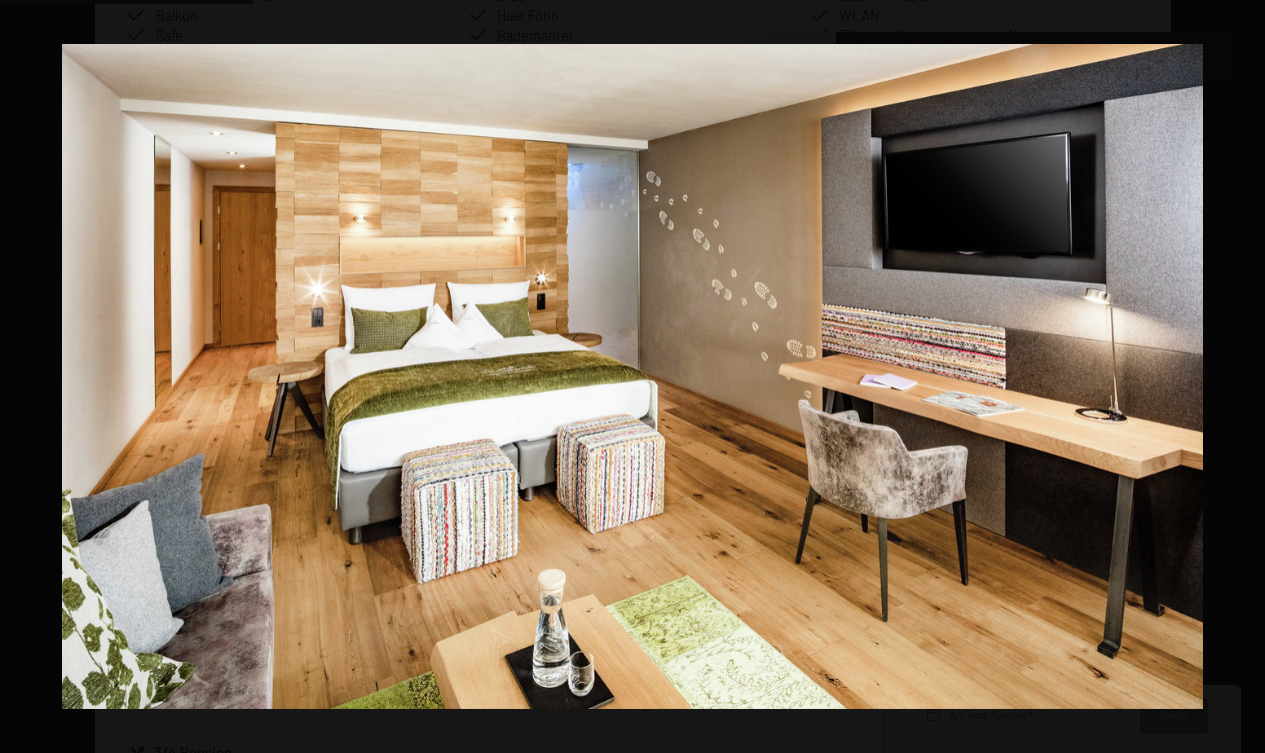 click at bounding box center [1230, 377] 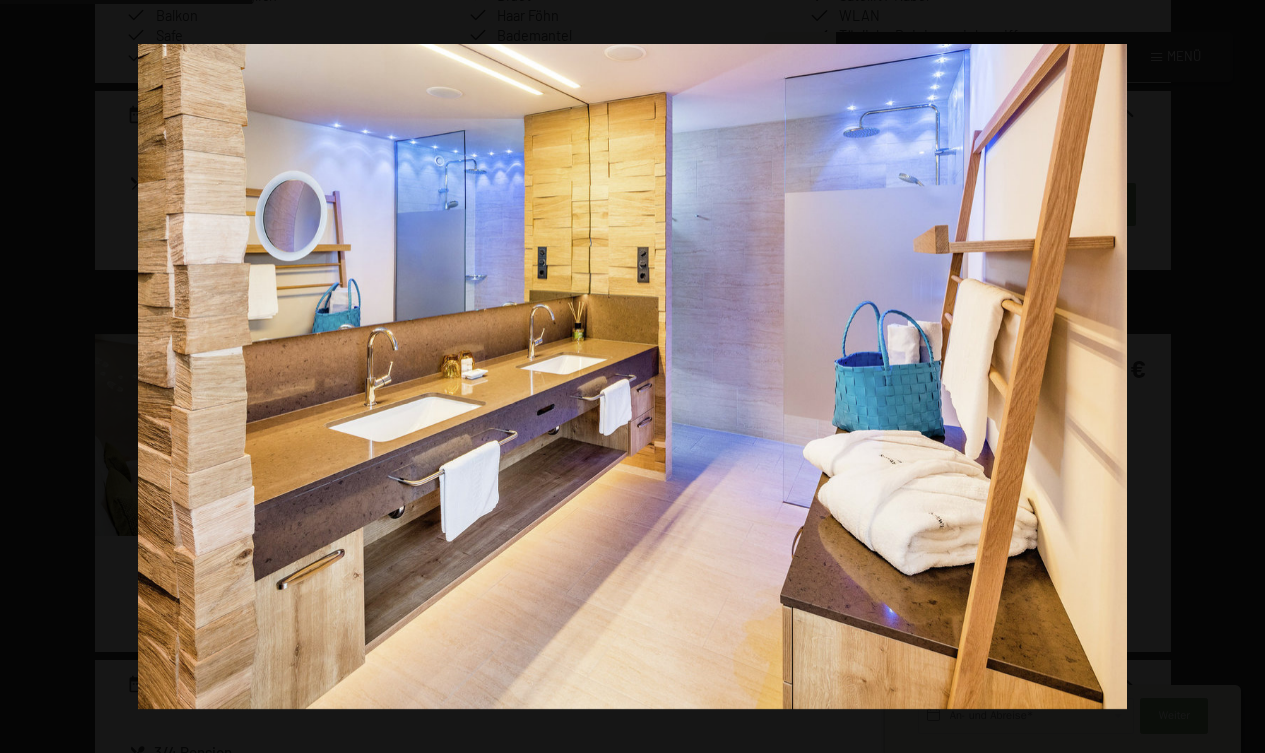 click at bounding box center (1230, 377) 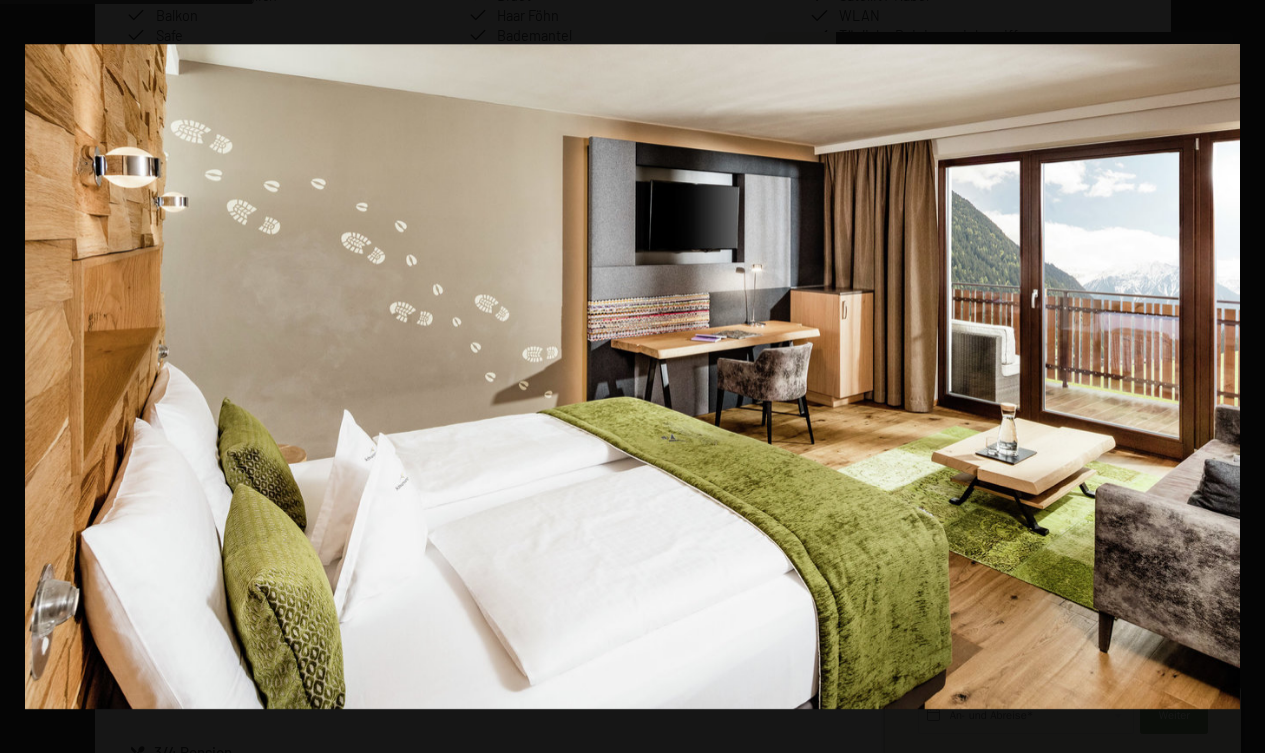 click at bounding box center [1230, 377] 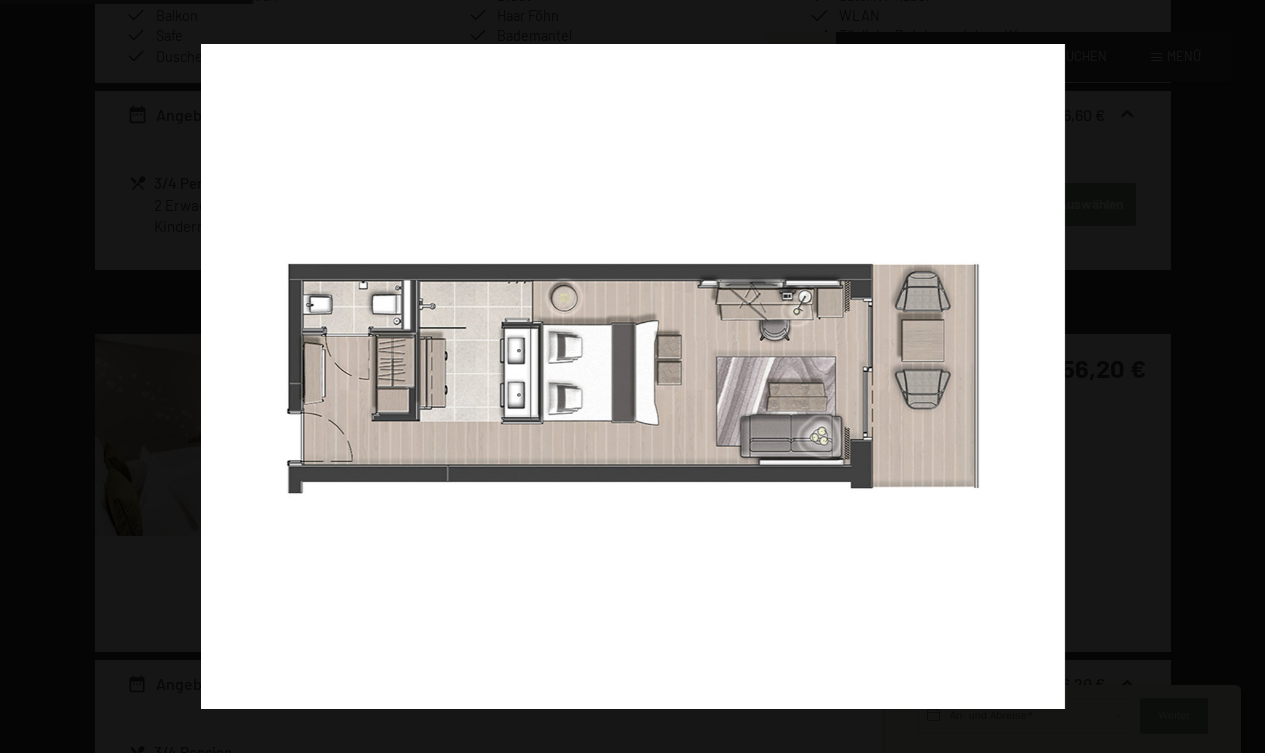 click at bounding box center (1230, 377) 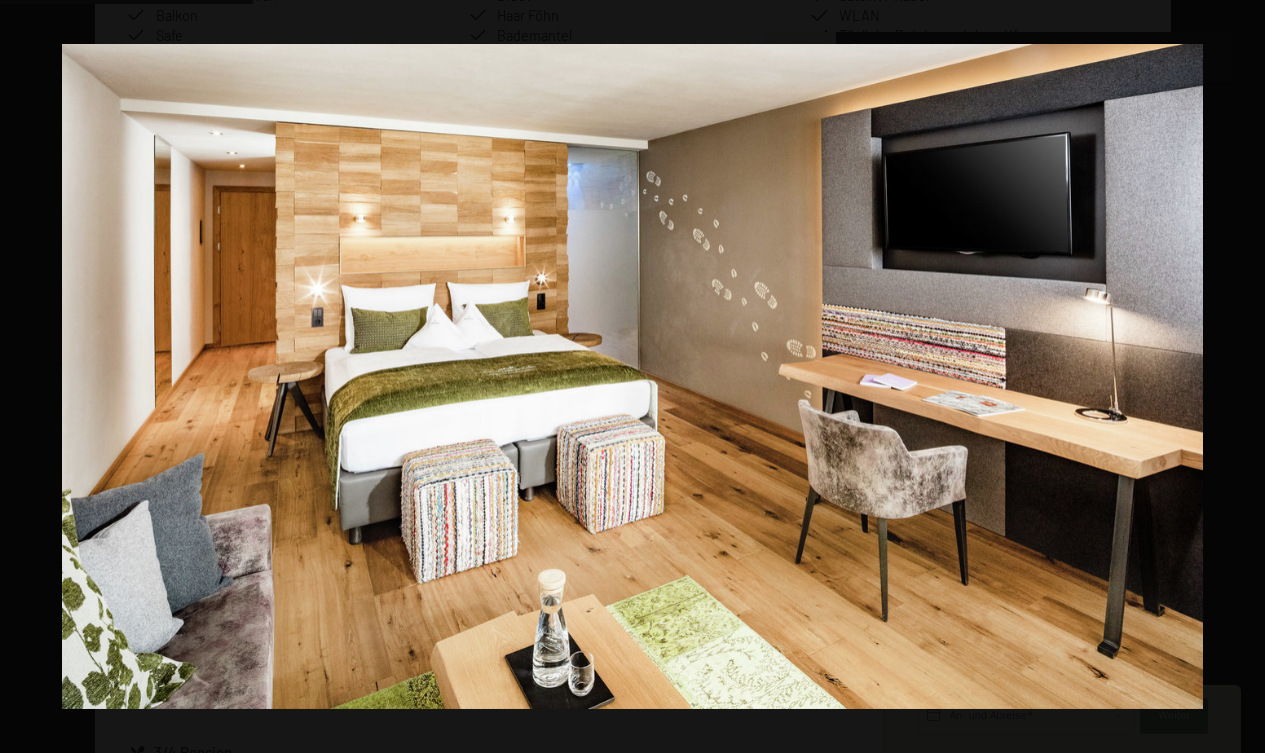 click at bounding box center (1230, 377) 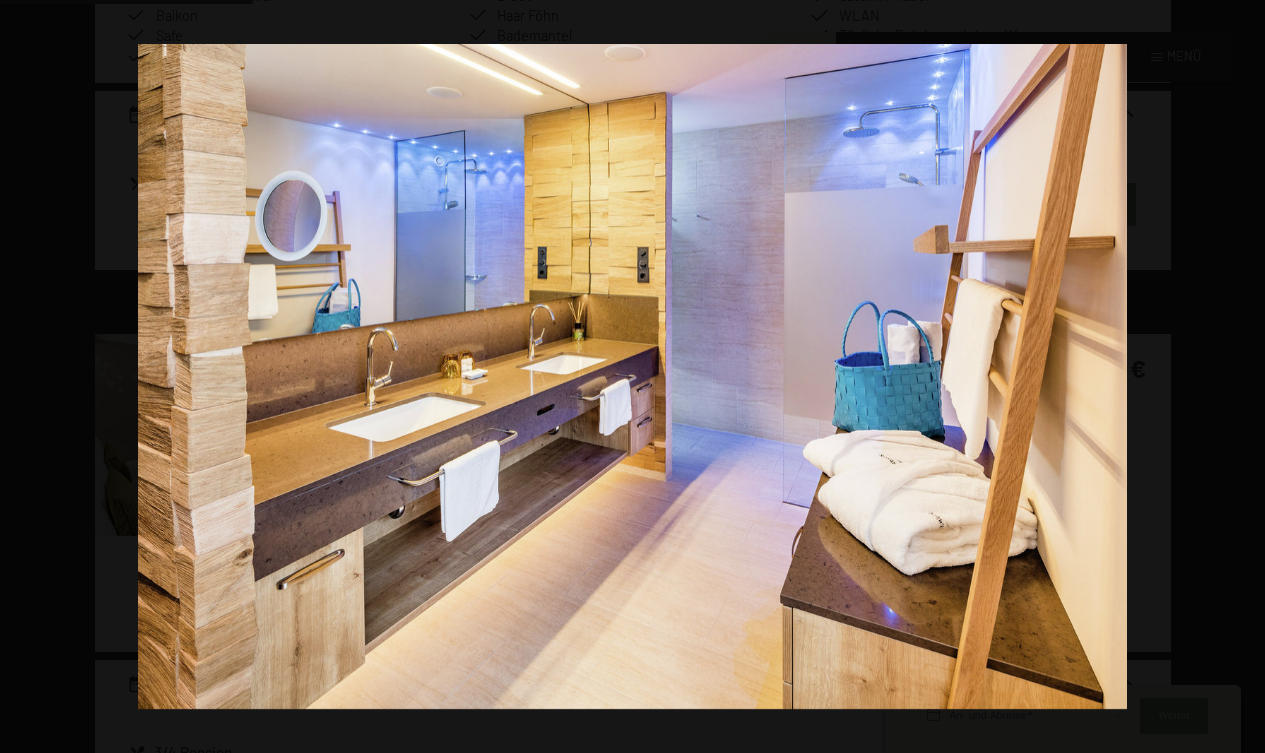 click at bounding box center (1230, 377) 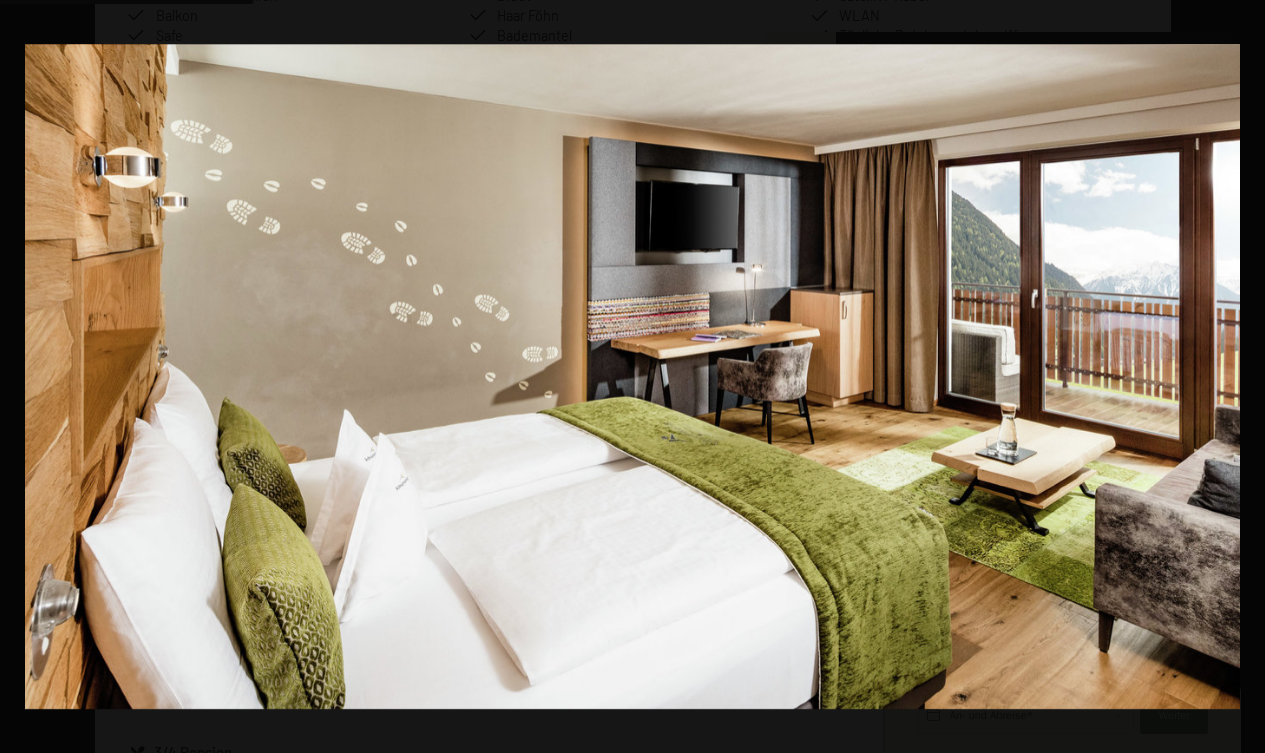 click at bounding box center (1230, 377) 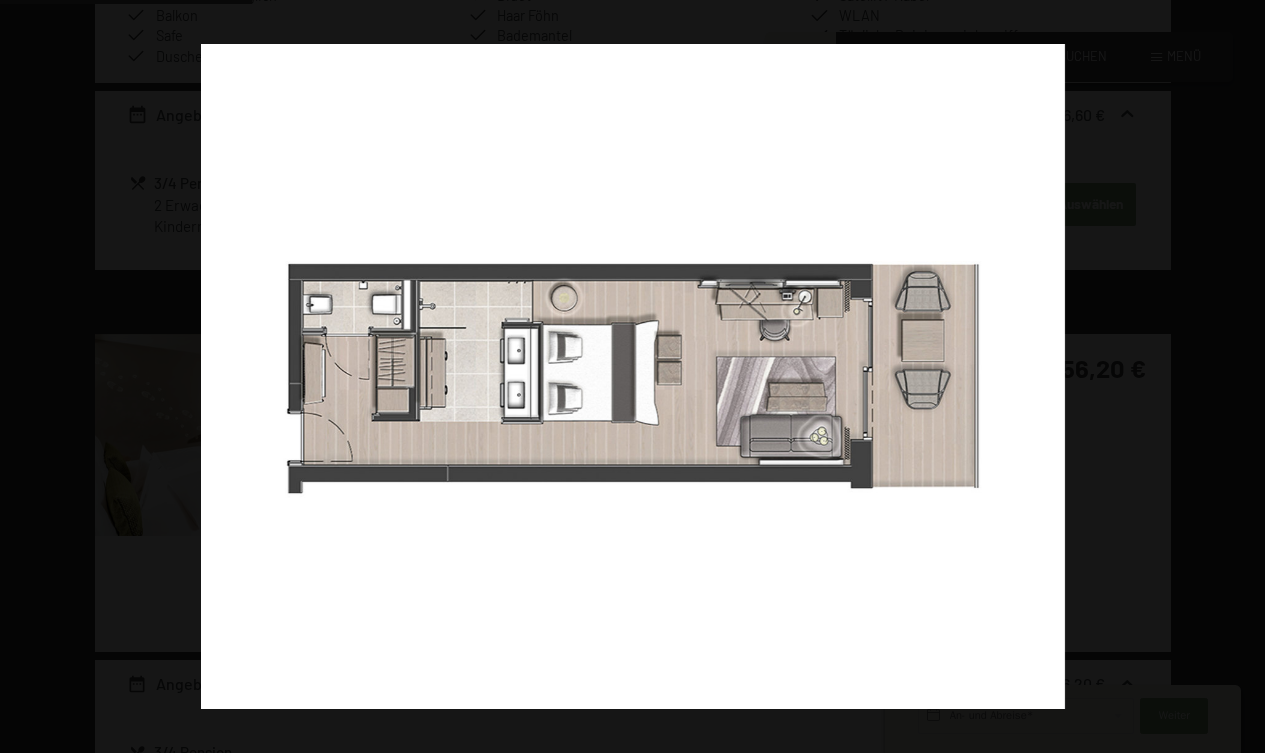 click at bounding box center (1230, 377) 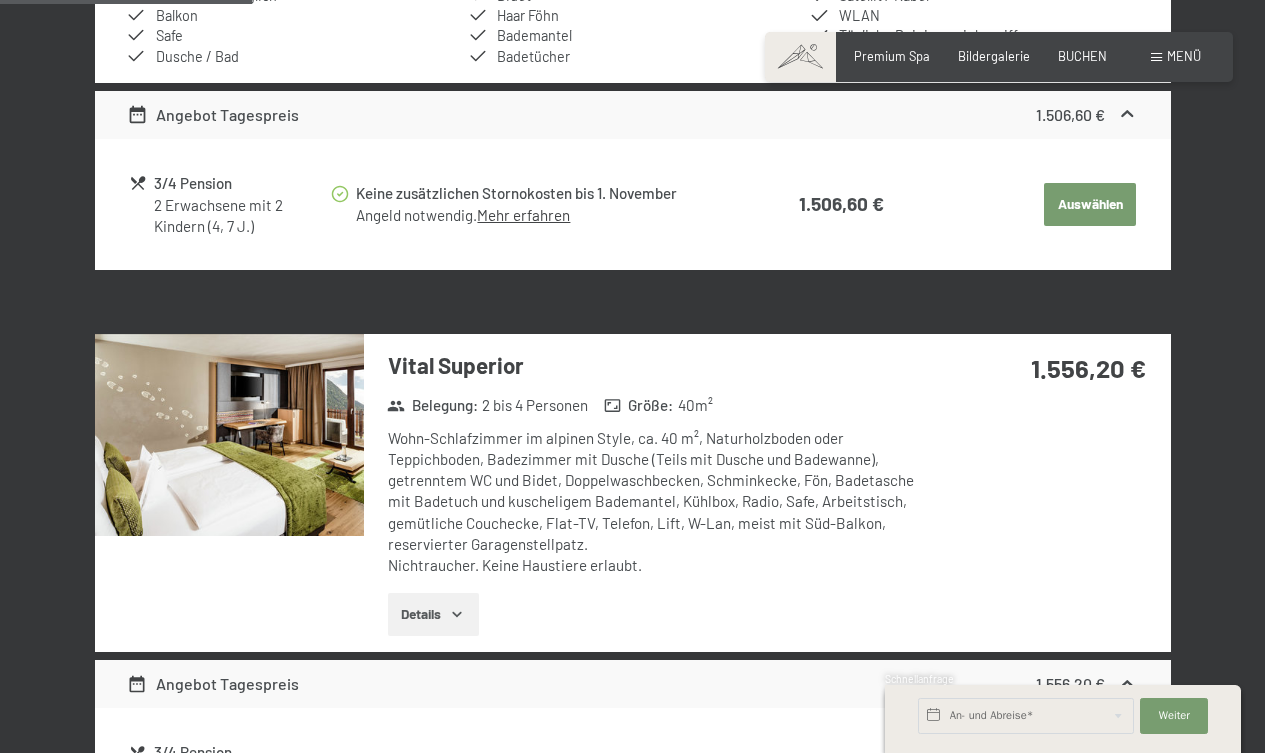 click at bounding box center [0, 0] 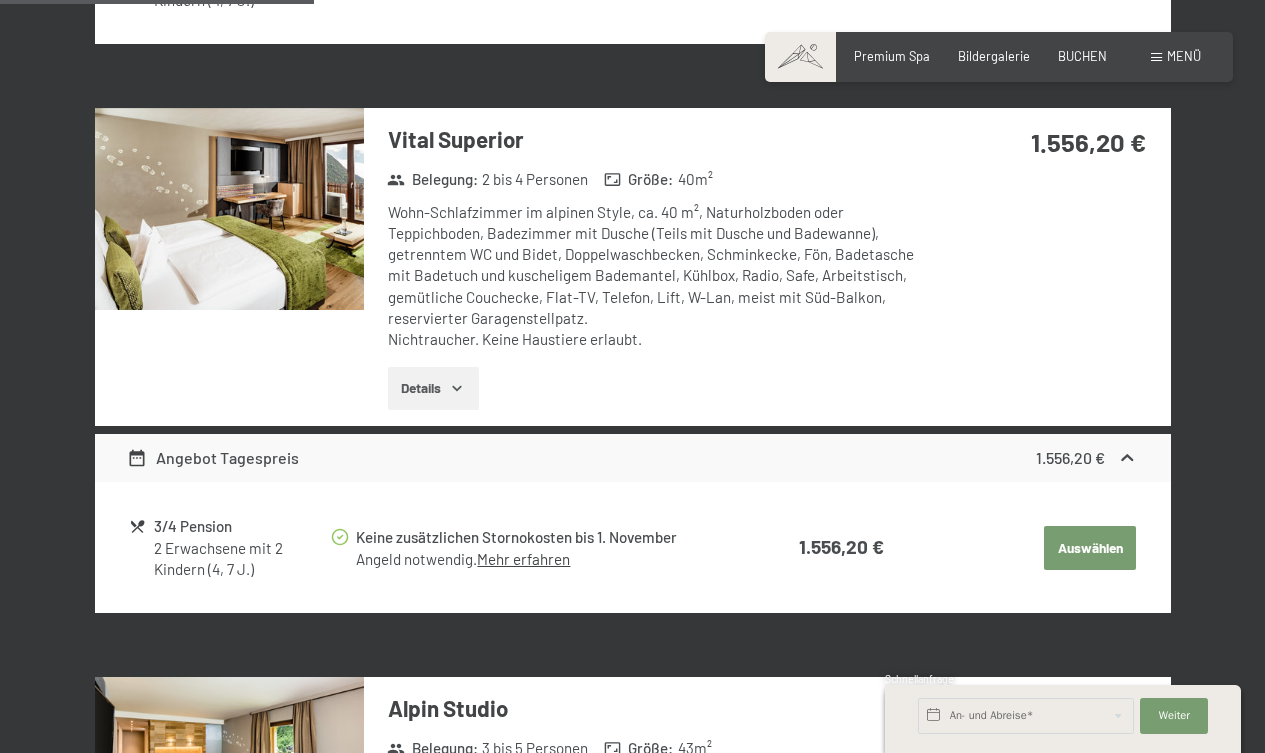 scroll, scrollTop: 1409, scrollLeft: 0, axis: vertical 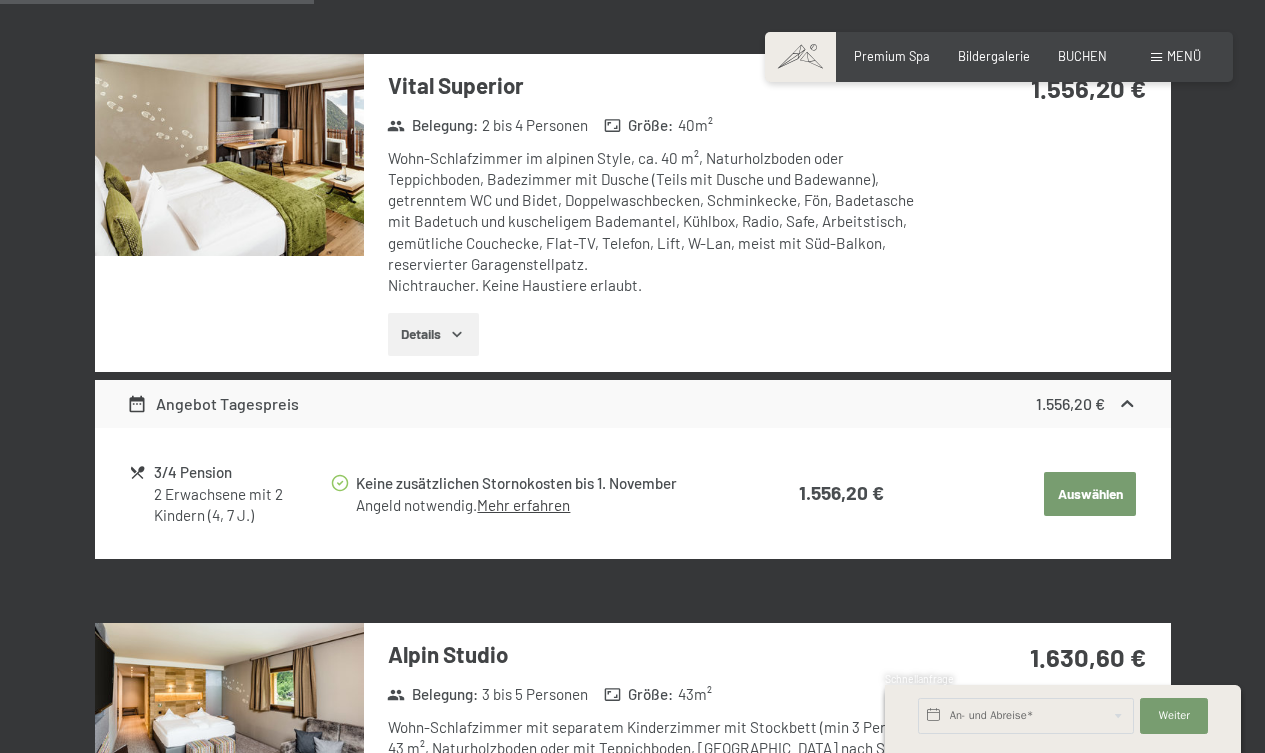click on "Mehr erfahren" at bounding box center [523, -65] 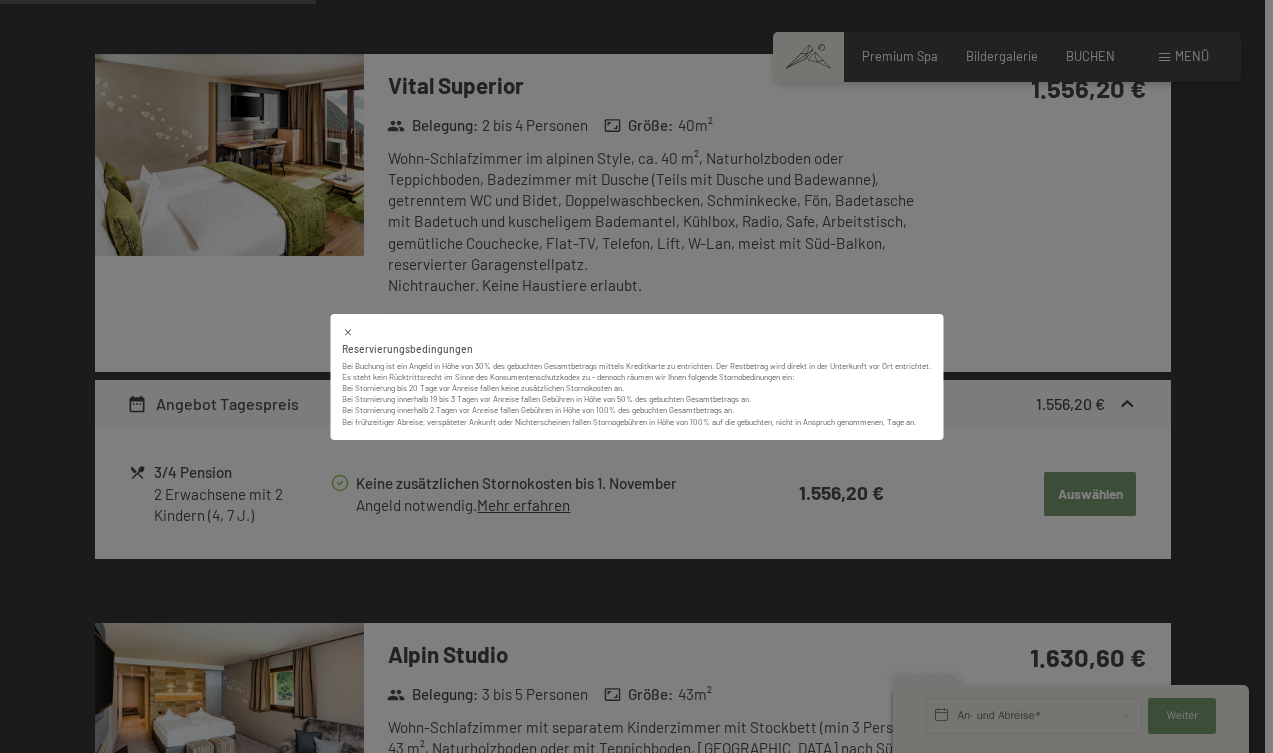 click on "Reservierungsbedingungen Bei Buchung ist ein Angeld in Höhe von 30% des gebuchten Gesamtbetrags mittels Kreditkarte zu entrichten. Der Restbetrag wird direkt in der Unterkunft vor Ort entrichtet. Es steht kein Rücktrittsrecht im Sinne des Konsumentenschutzkodex zu - dennoch räumen wir Ihnen folgende Stornobedinungen ein: Bei Stornierung bis 20 Tage vor Anreise fallen keine zusätzlichen Stornokosten an. Bei Stornierung innerhalb 19 bis 3 Tagen vor Anreise fallen Gebühren in Höhe von 50% des gebuchten Gesamtbetrags an. Bei Stornierung innerhalb 2 Tagen vor Anreise fallen Gebühren in Höhe von 100% des gebuchten Gesamtbetrags an. Bei frühzeitiger Abreise, verspäteter Ankunft oder Nichterscheinen fallen Stornogebühren in Höhe von 100% auf die gebuchten, nicht in Anspruch genommenen, Tage an." at bounding box center [636, 376] 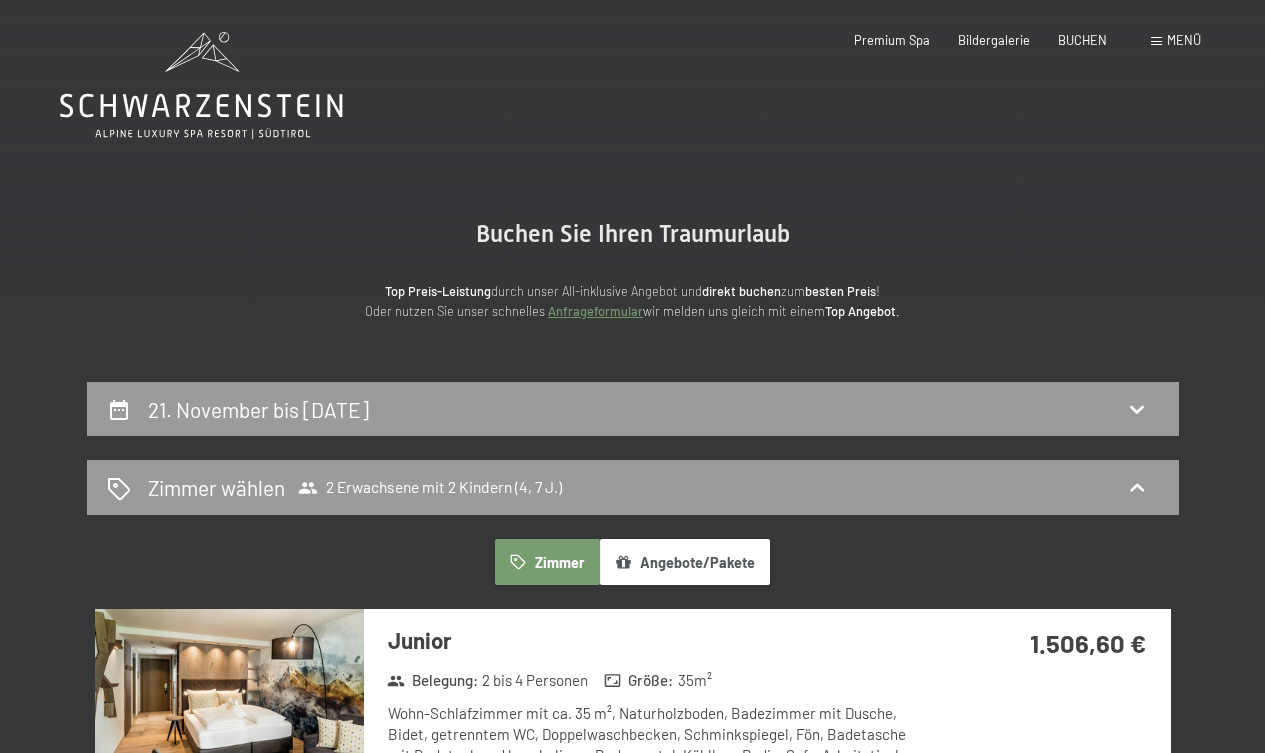 scroll, scrollTop: 0, scrollLeft: 0, axis: both 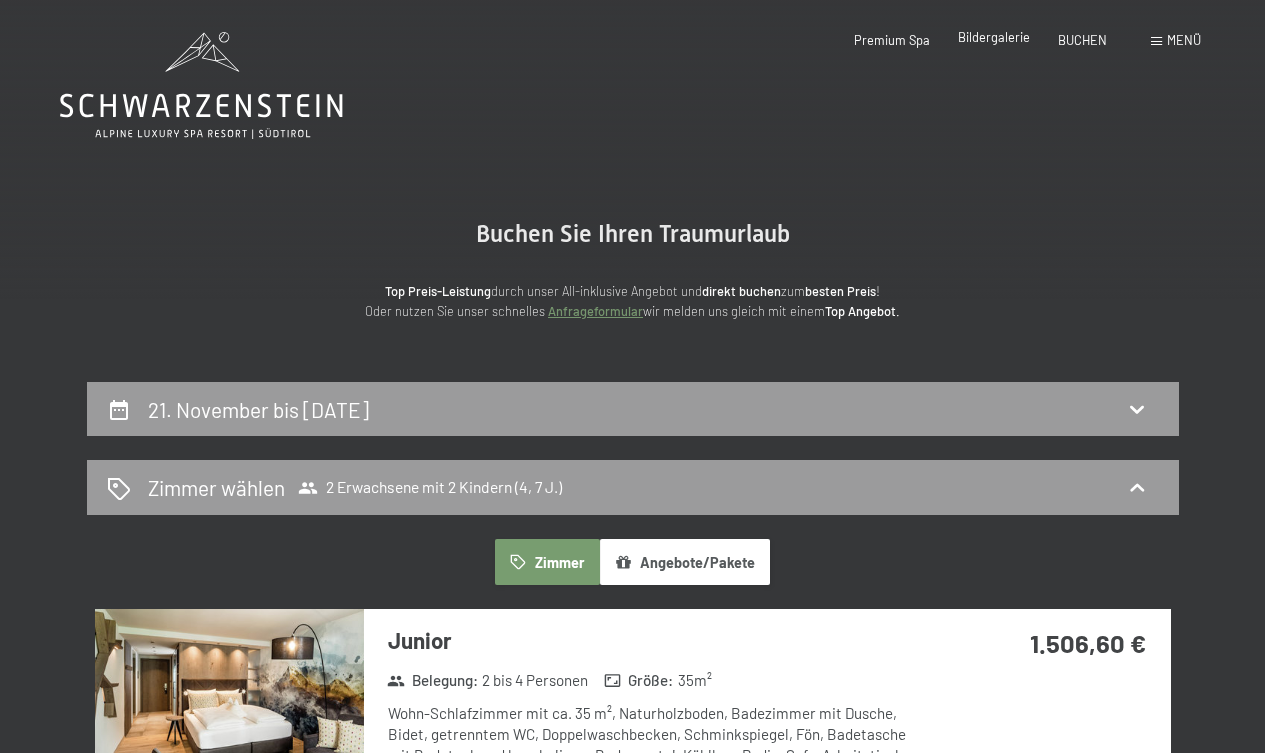 click on "Bildergalerie" at bounding box center (994, 37) 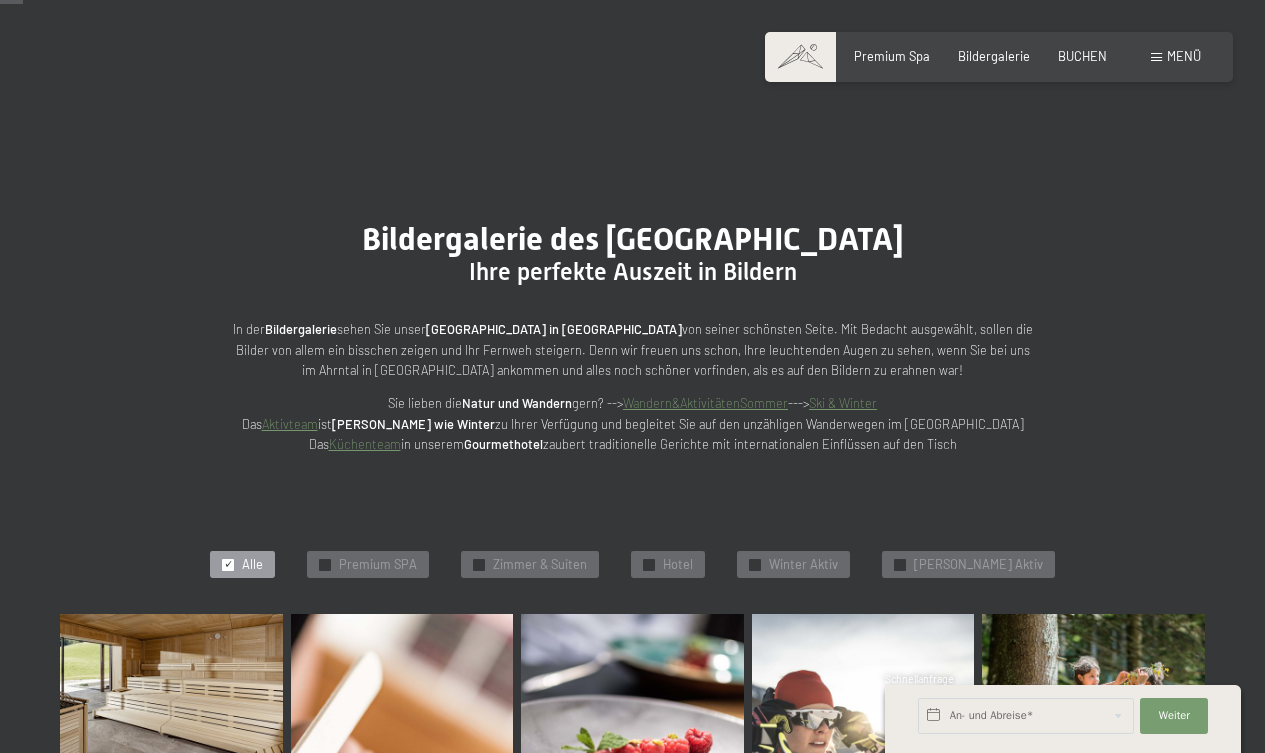 scroll, scrollTop: 331, scrollLeft: 0, axis: vertical 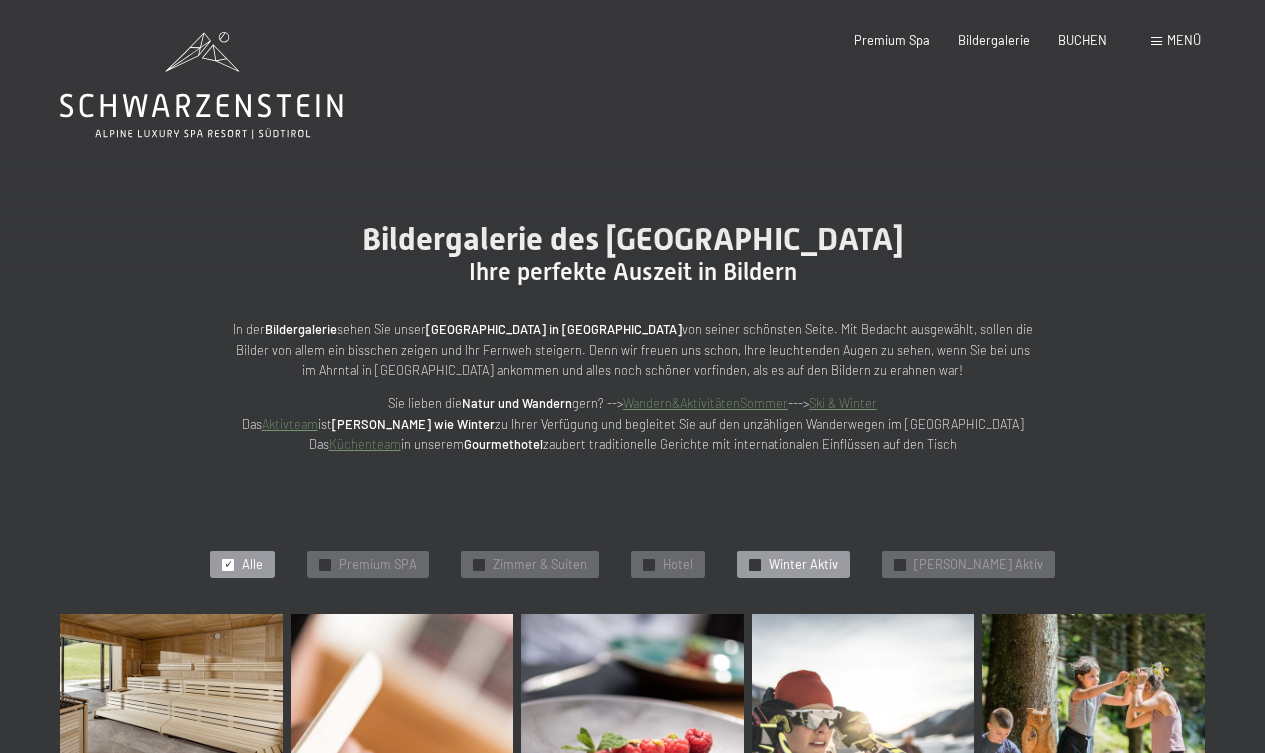 click on "Winter Aktiv" at bounding box center [803, 565] 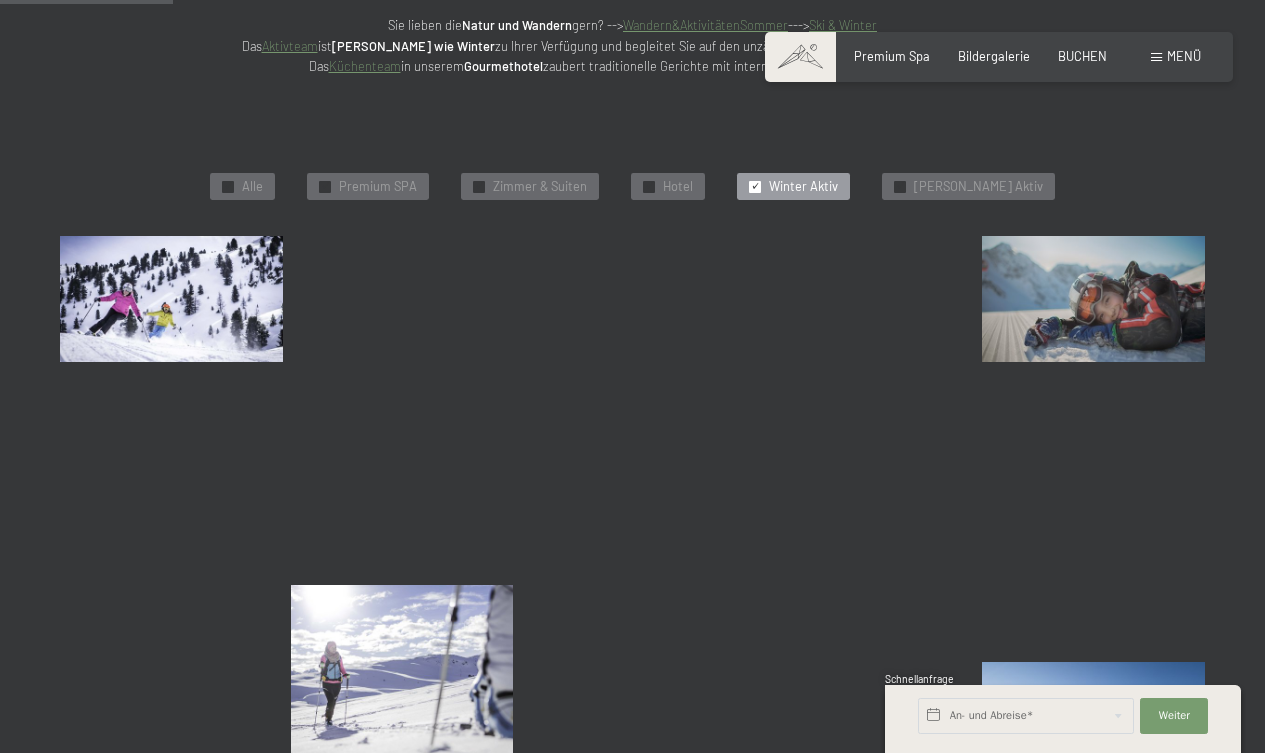scroll, scrollTop: 358, scrollLeft: 0, axis: vertical 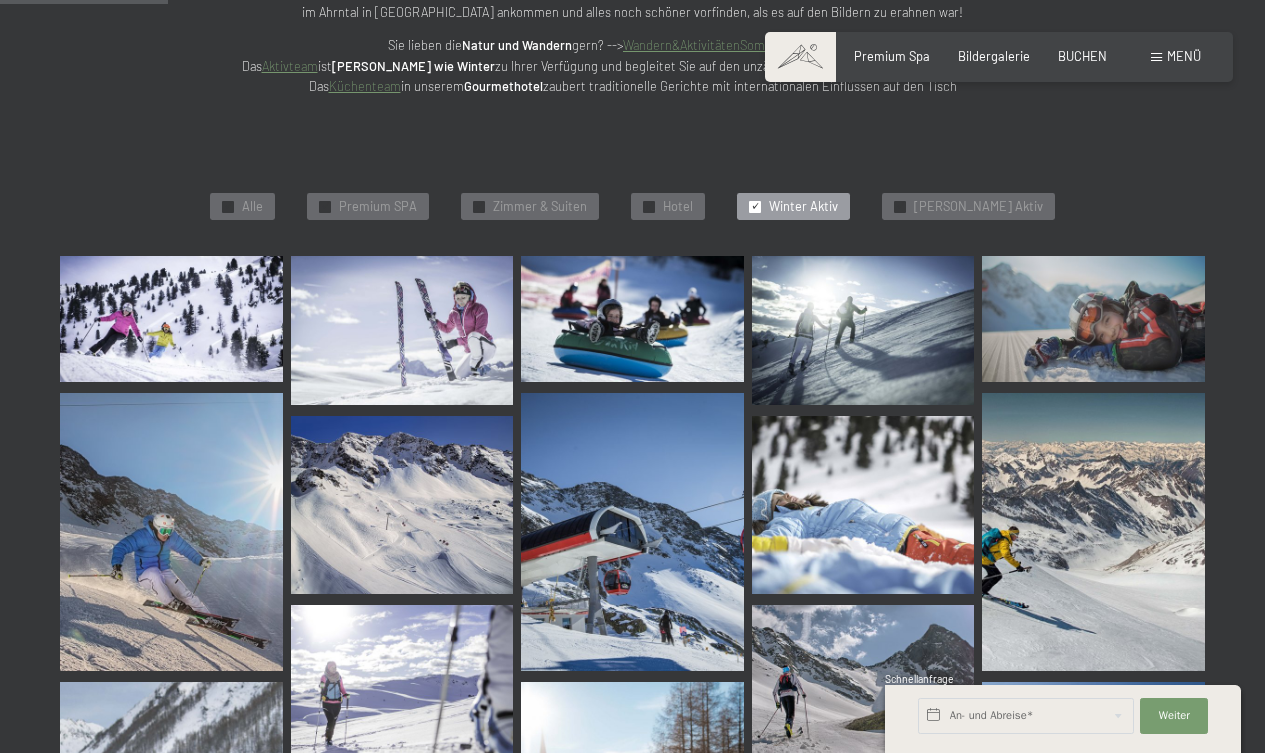 click at bounding box center (632, 318) 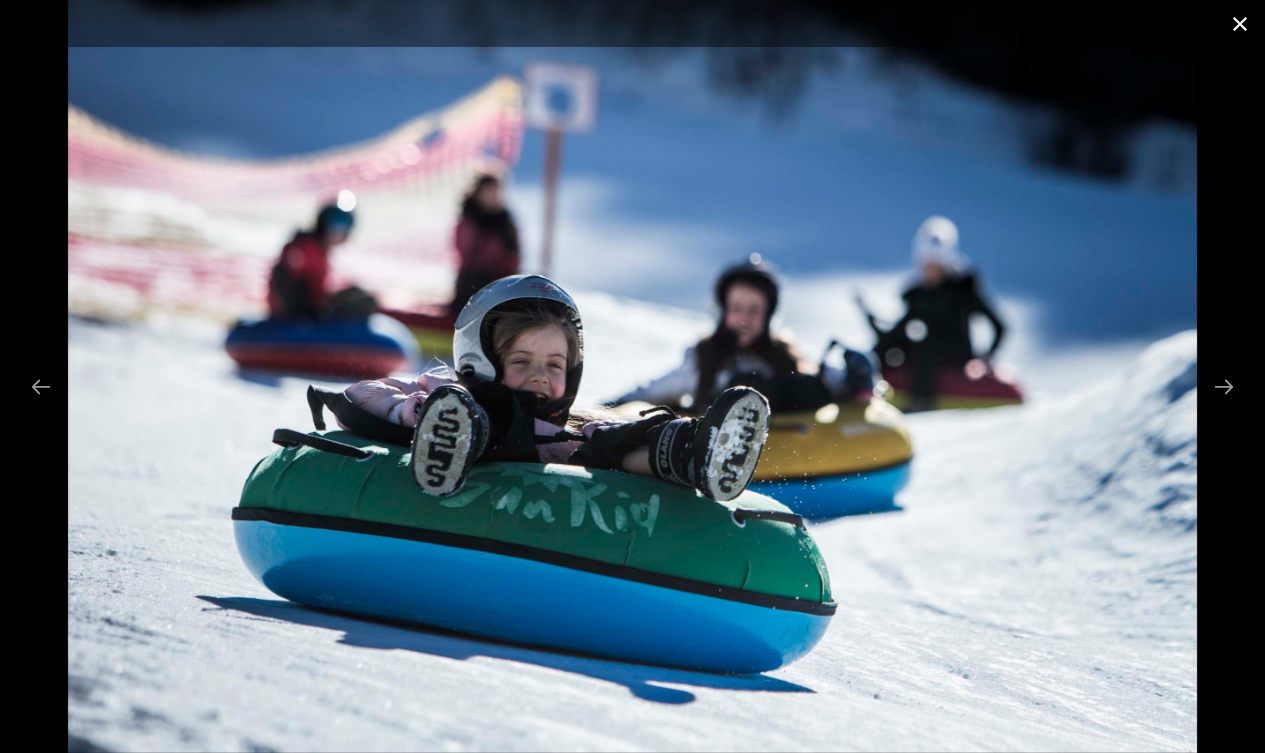 click at bounding box center (1240, 23) 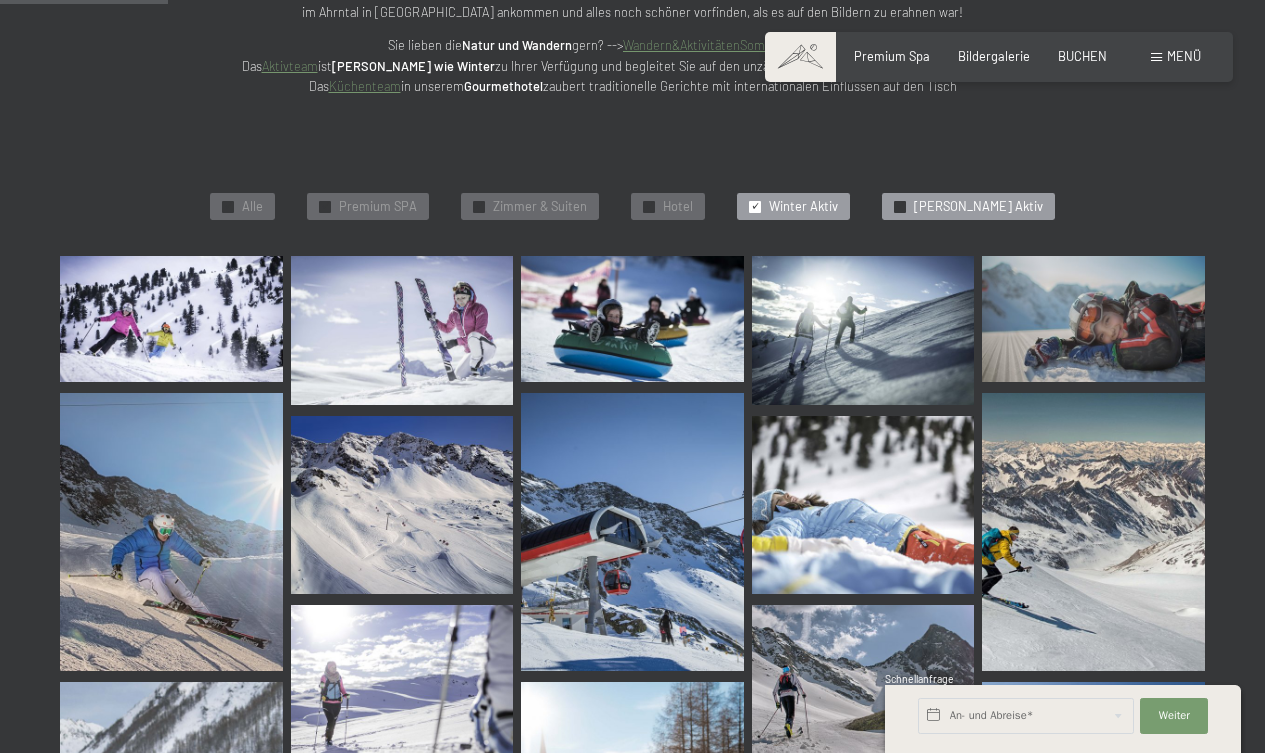 click on "Sommer Aktiv" at bounding box center [978, 207] 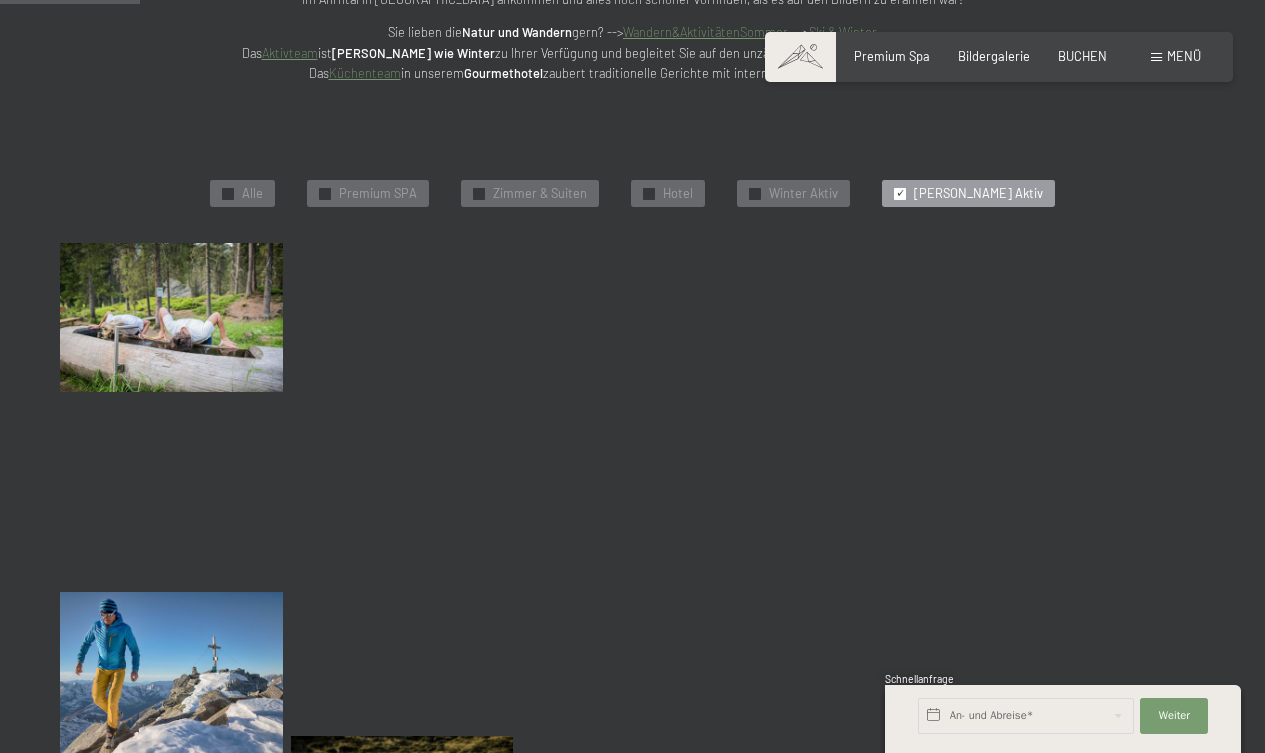 scroll, scrollTop: 370, scrollLeft: 0, axis: vertical 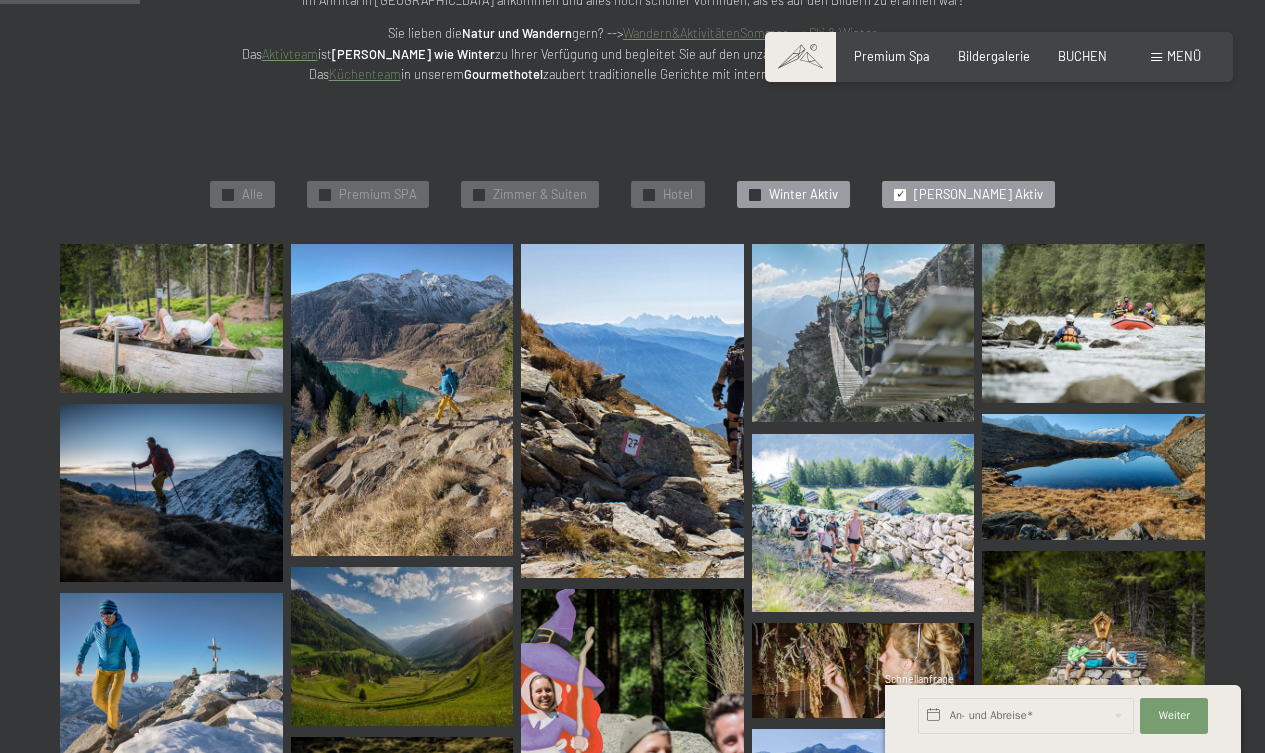 click on "Winter Aktiv" at bounding box center [803, 195] 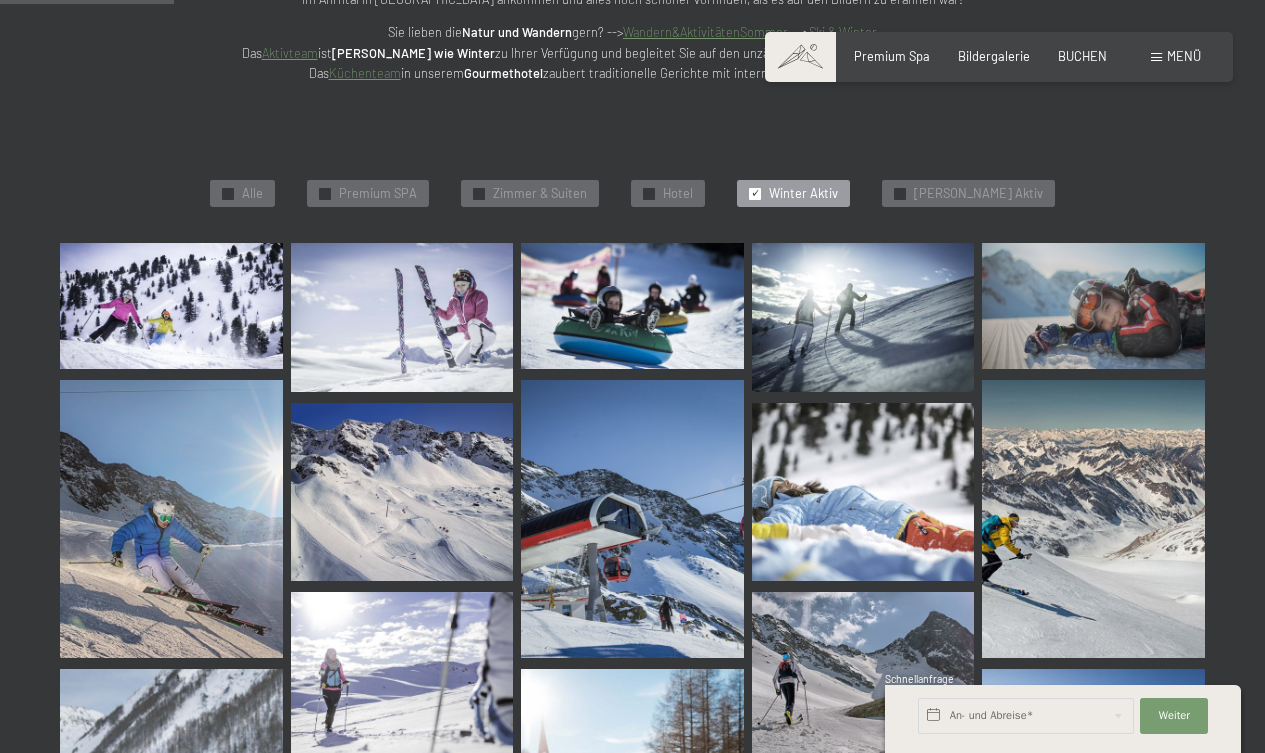 scroll, scrollTop: 370, scrollLeft: 0, axis: vertical 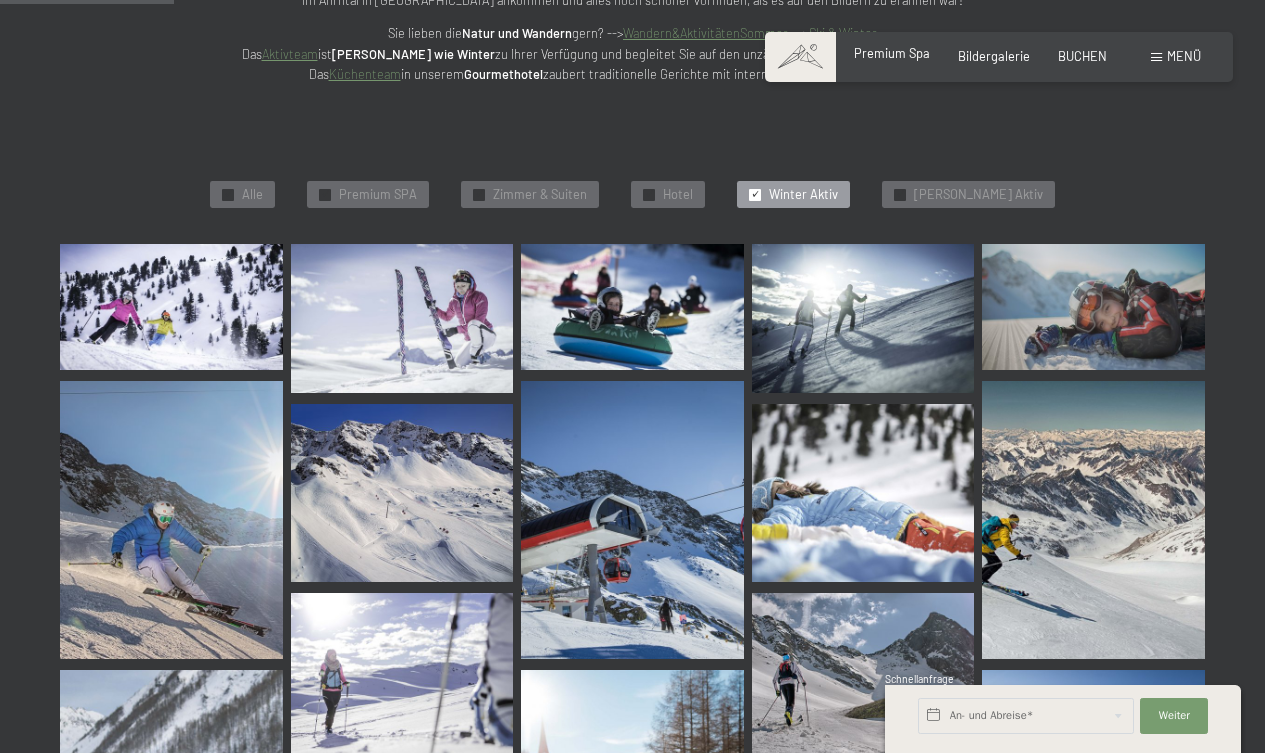 click on "Premium Spa" at bounding box center (892, 53) 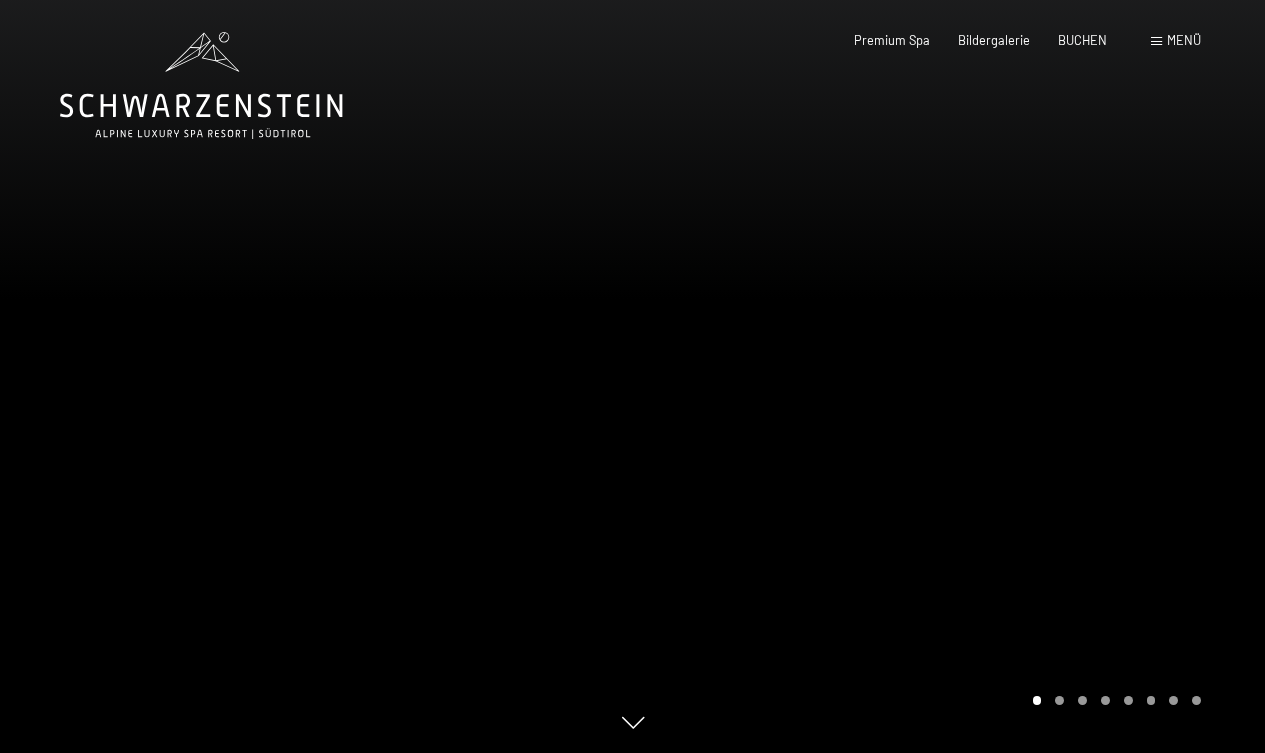 scroll, scrollTop: 0, scrollLeft: 0, axis: both 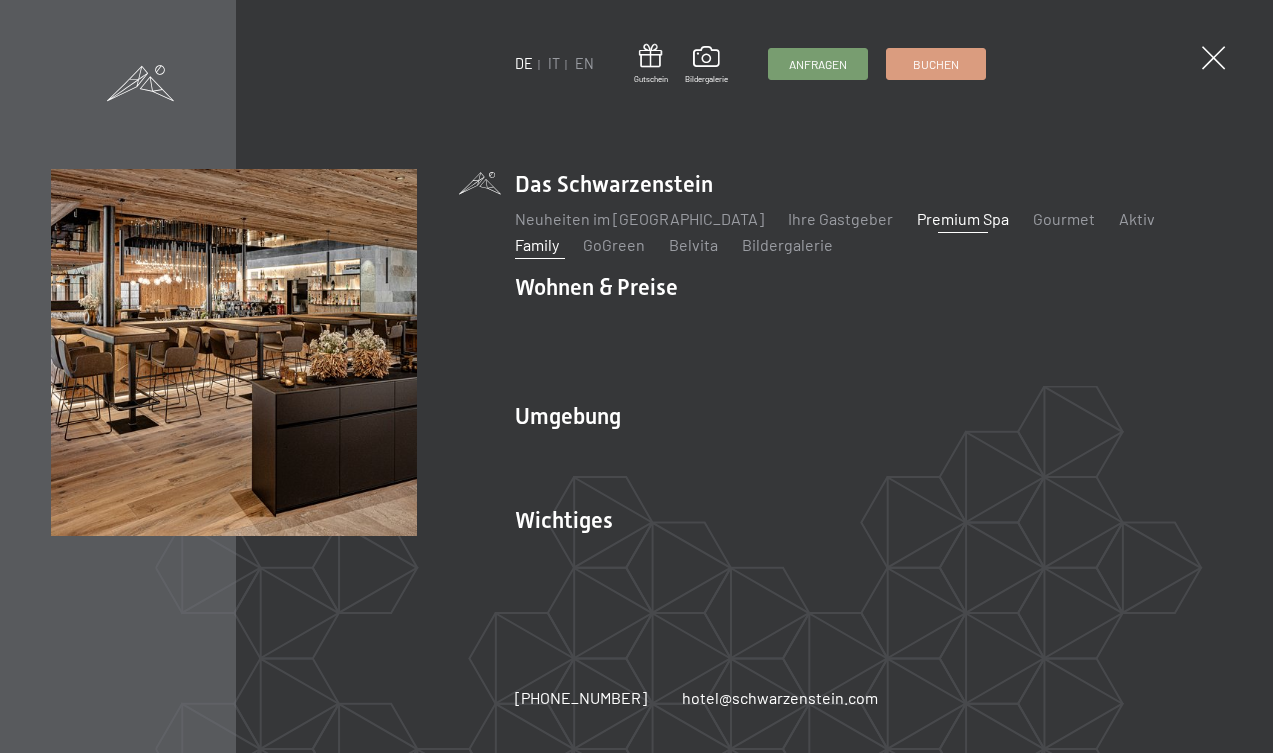 click on "Family" at bounding box center [537, 244] 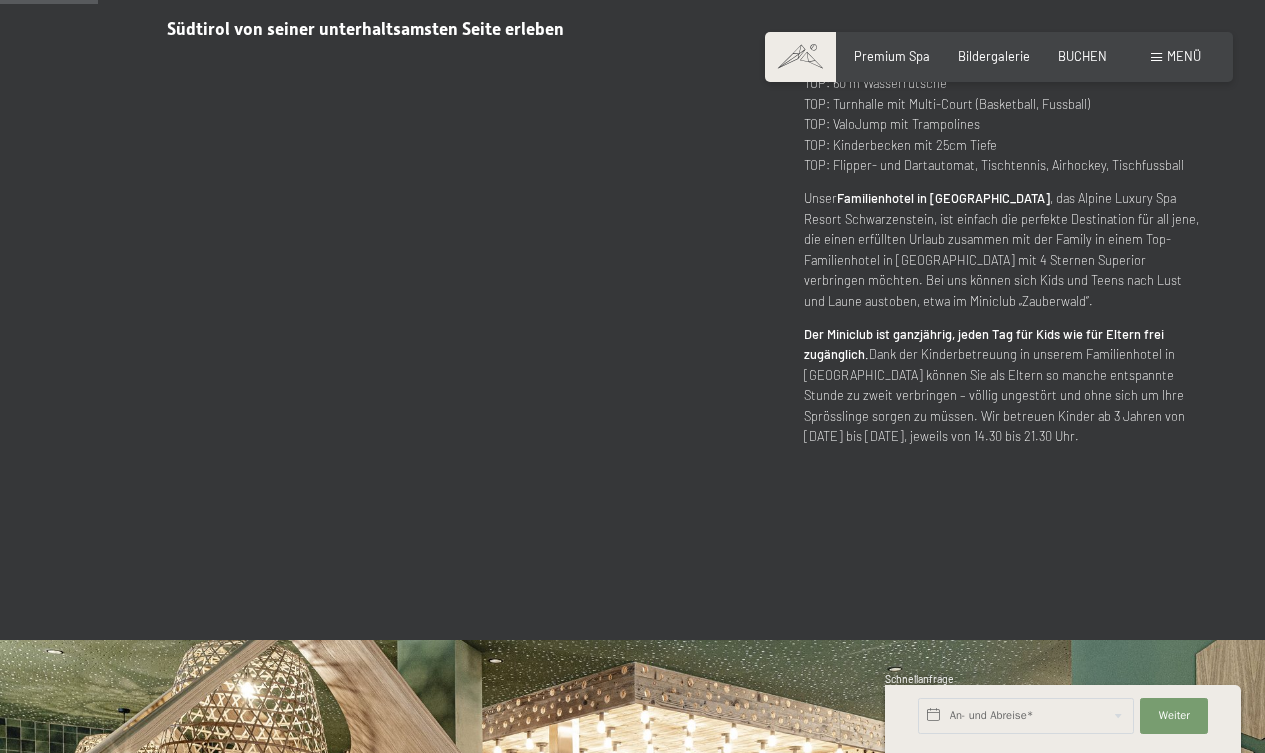 scroll, scrollTop: 903, scrollLeft: 0, axis: vertical 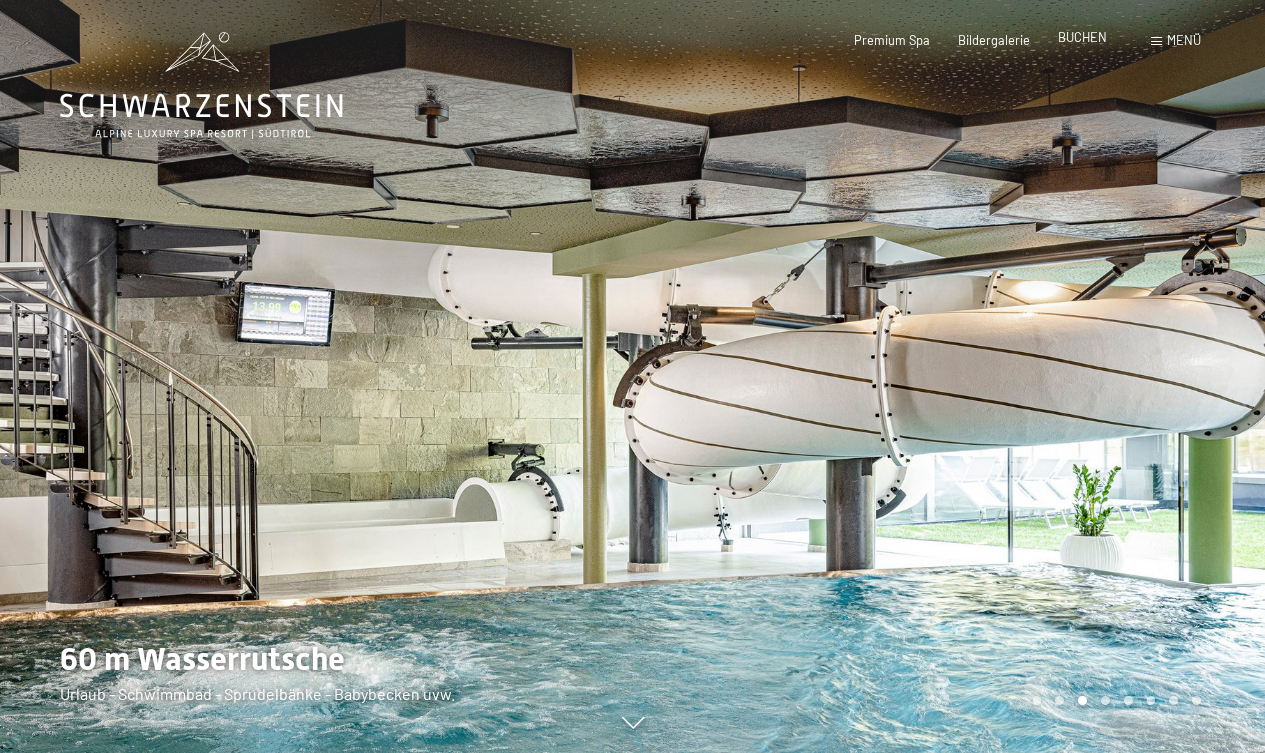 click on "BUCHEN" at bounding box center (1082, 37) 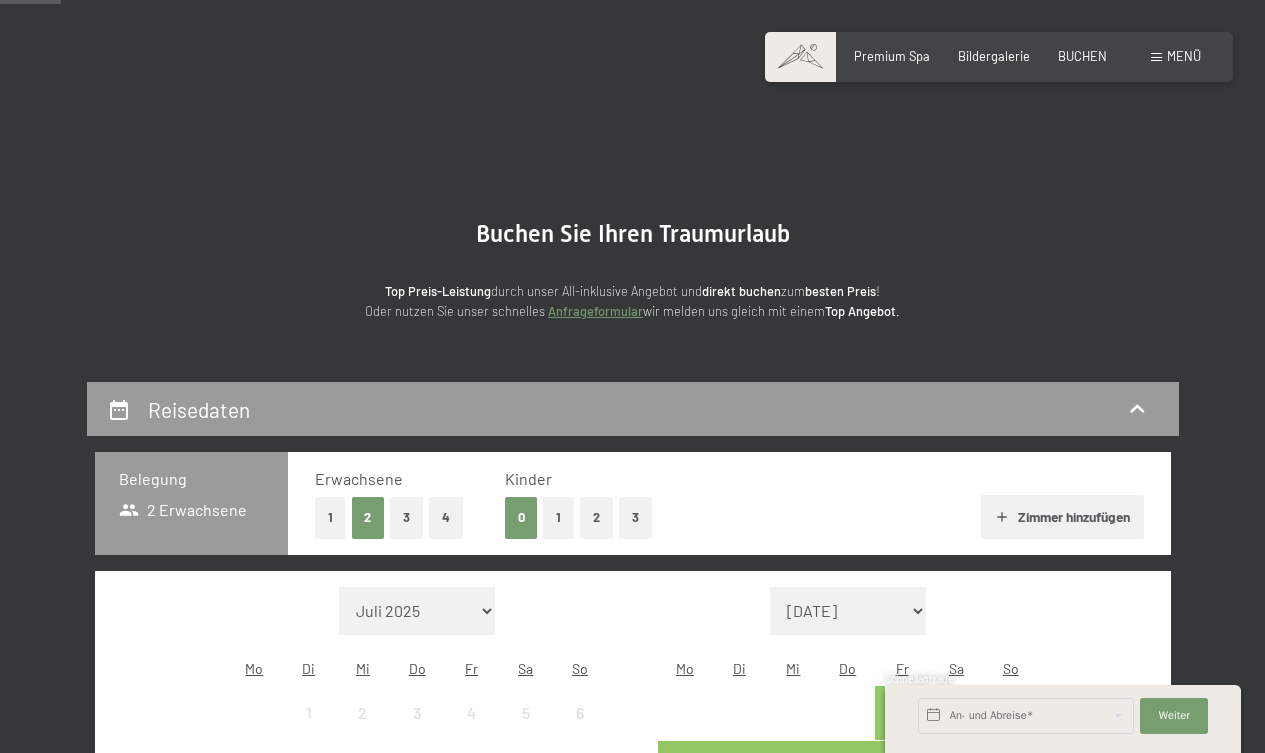 scroll, scrollTop: 327, scrollLeft: 0, axis: vertical 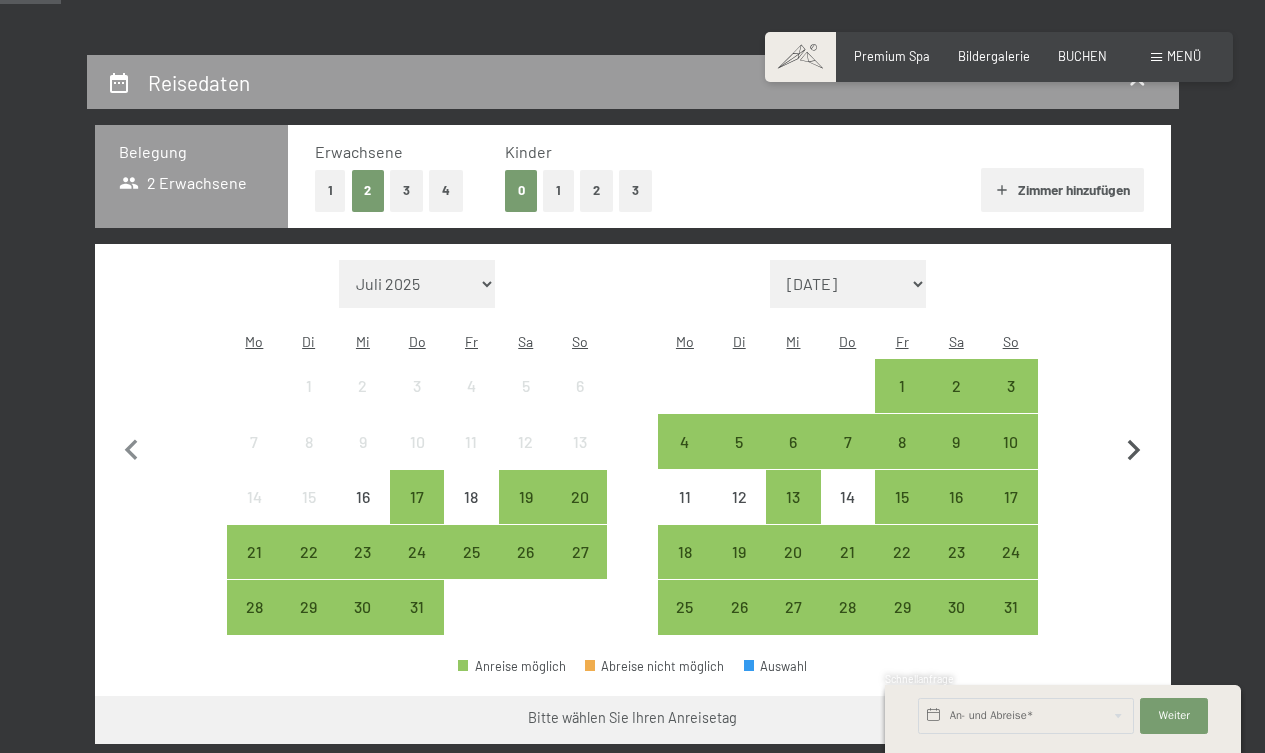 click 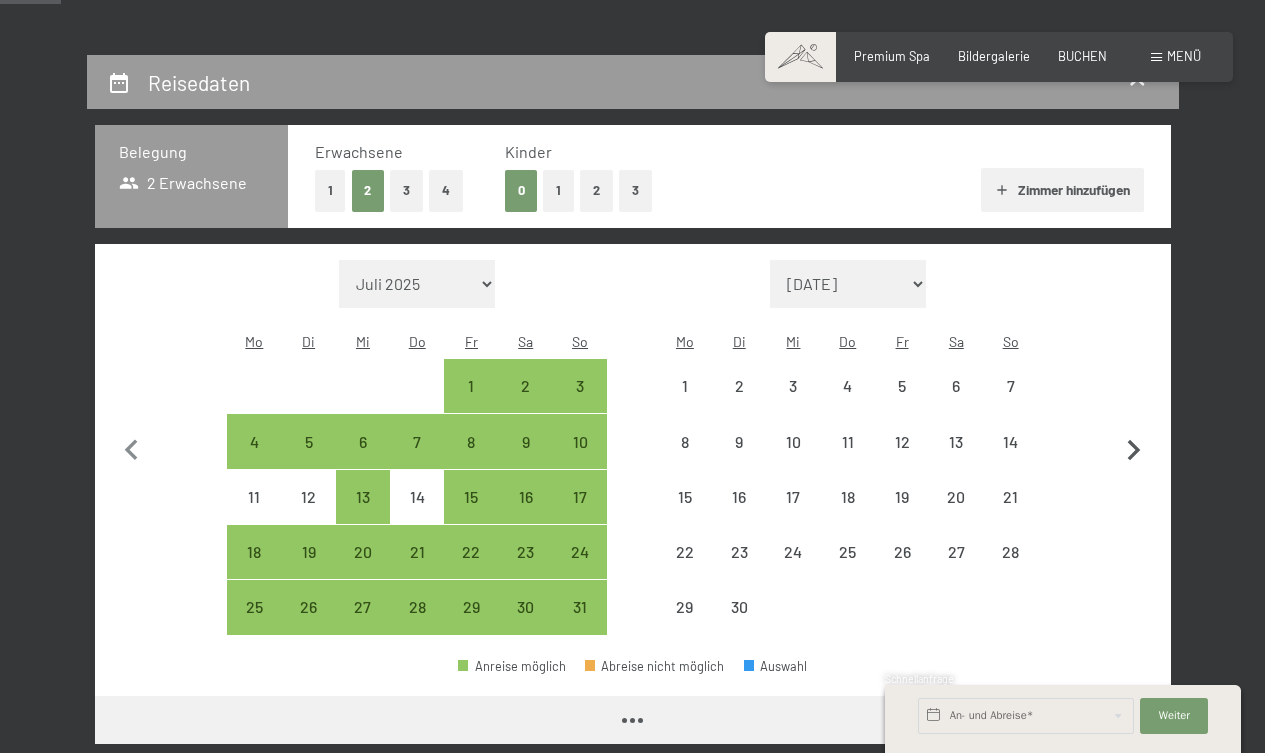 click 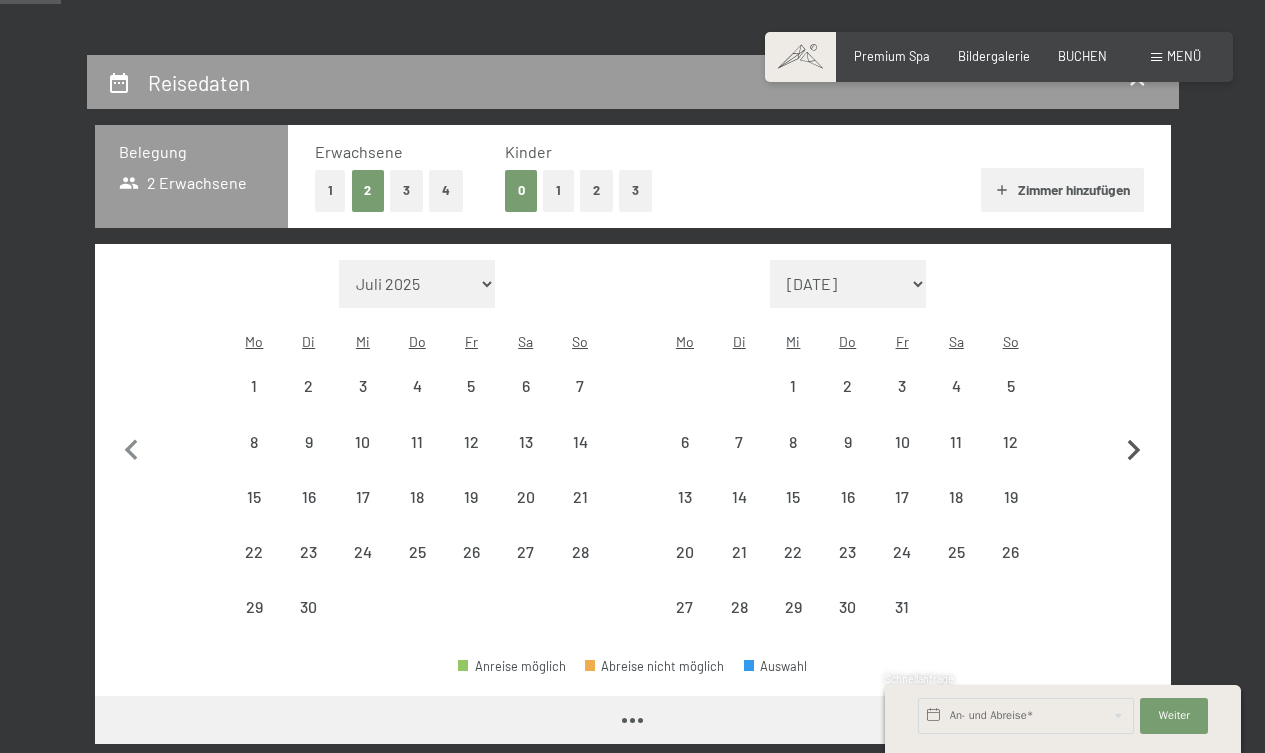 select on "[DATE]" 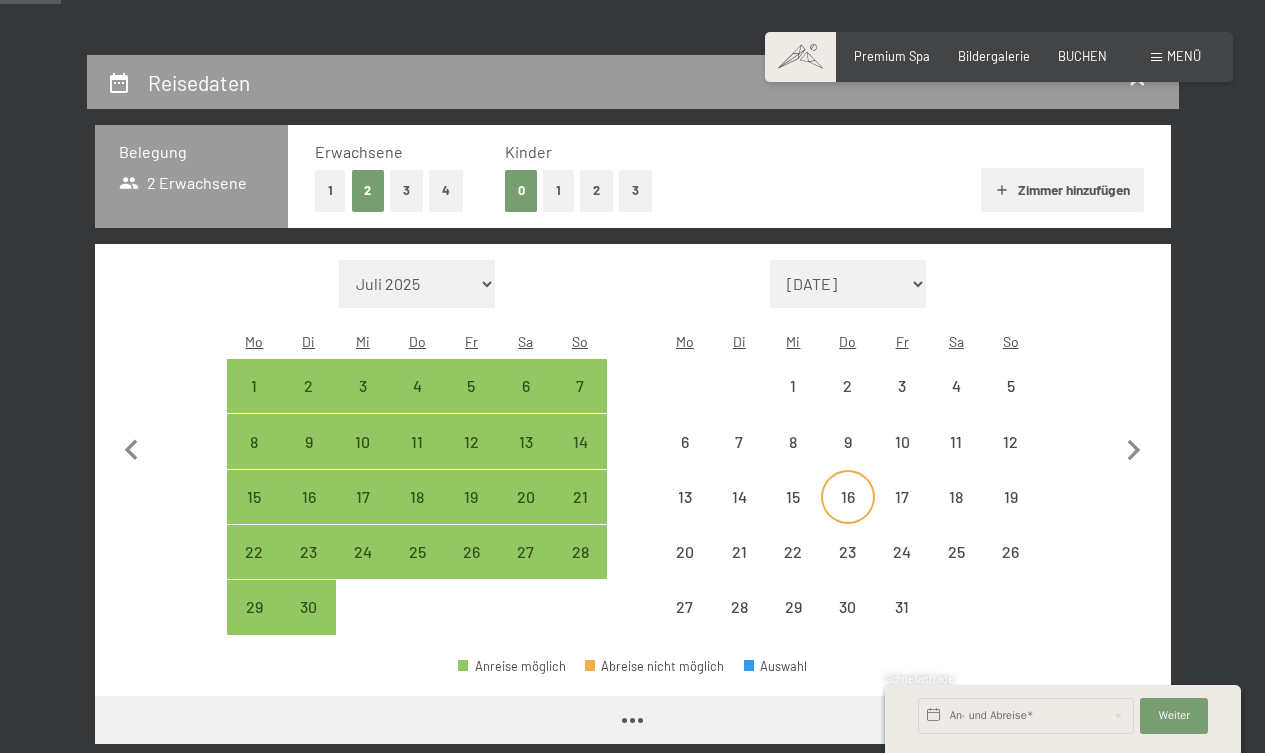 select on "[DATE]" 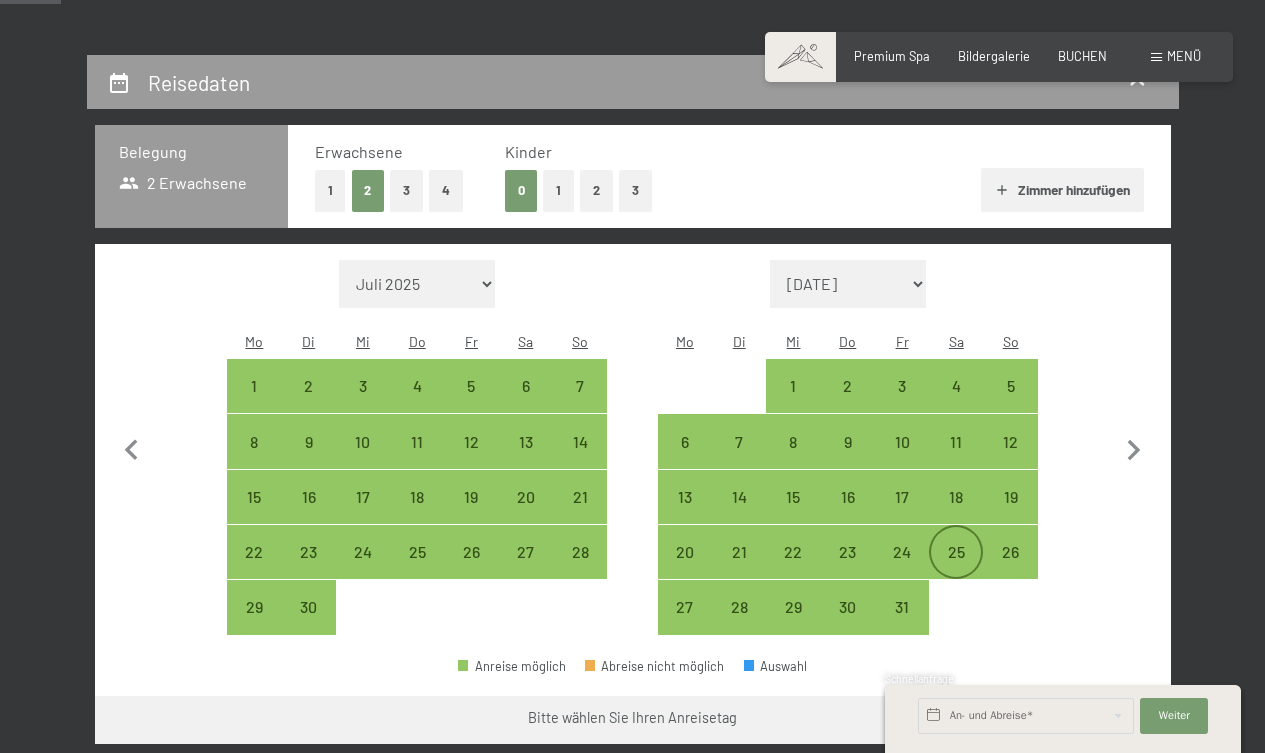 click on "25" at bounding box center (956, 569) 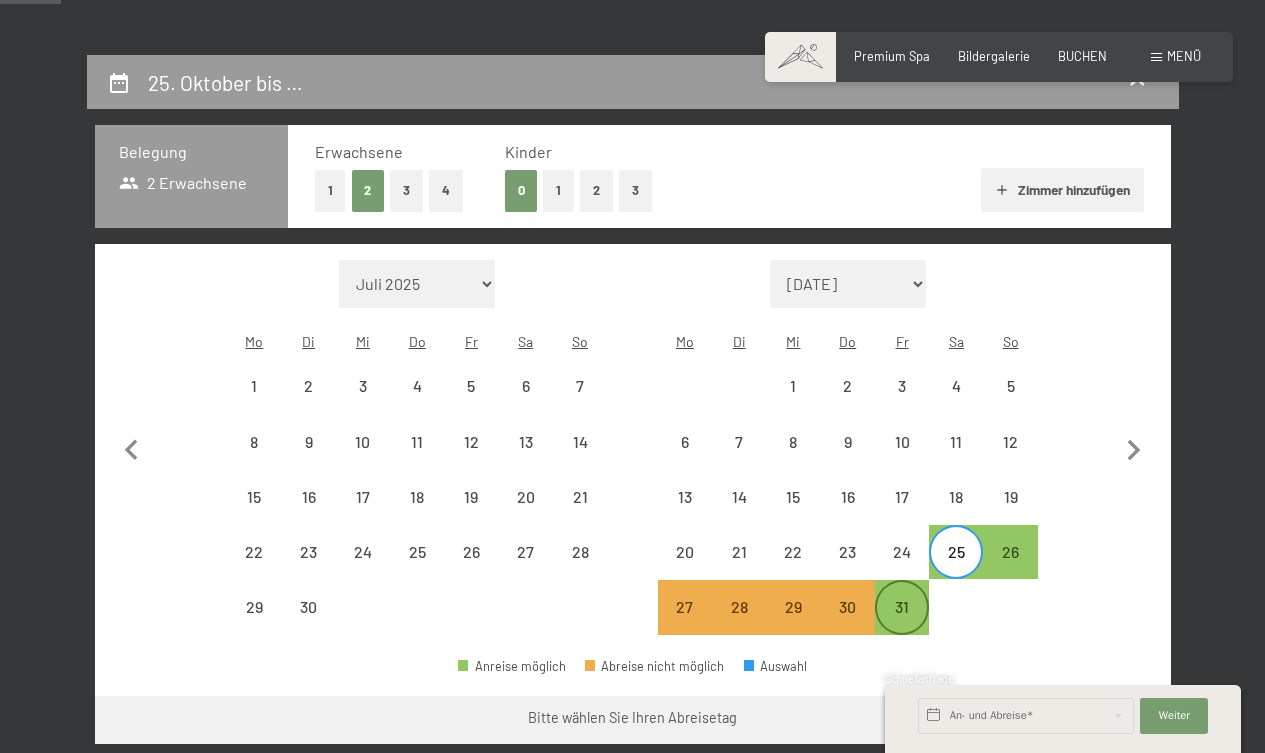 click on "31" at bounding box center [902, 624] 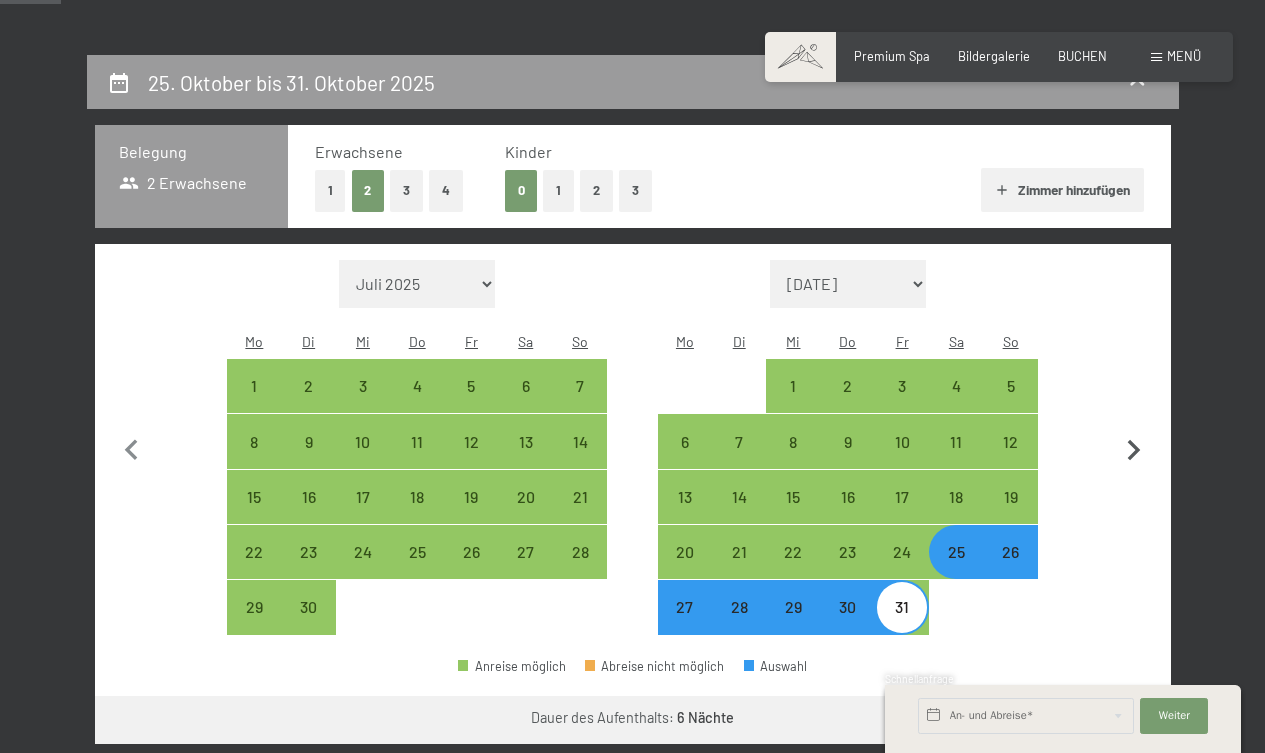 click 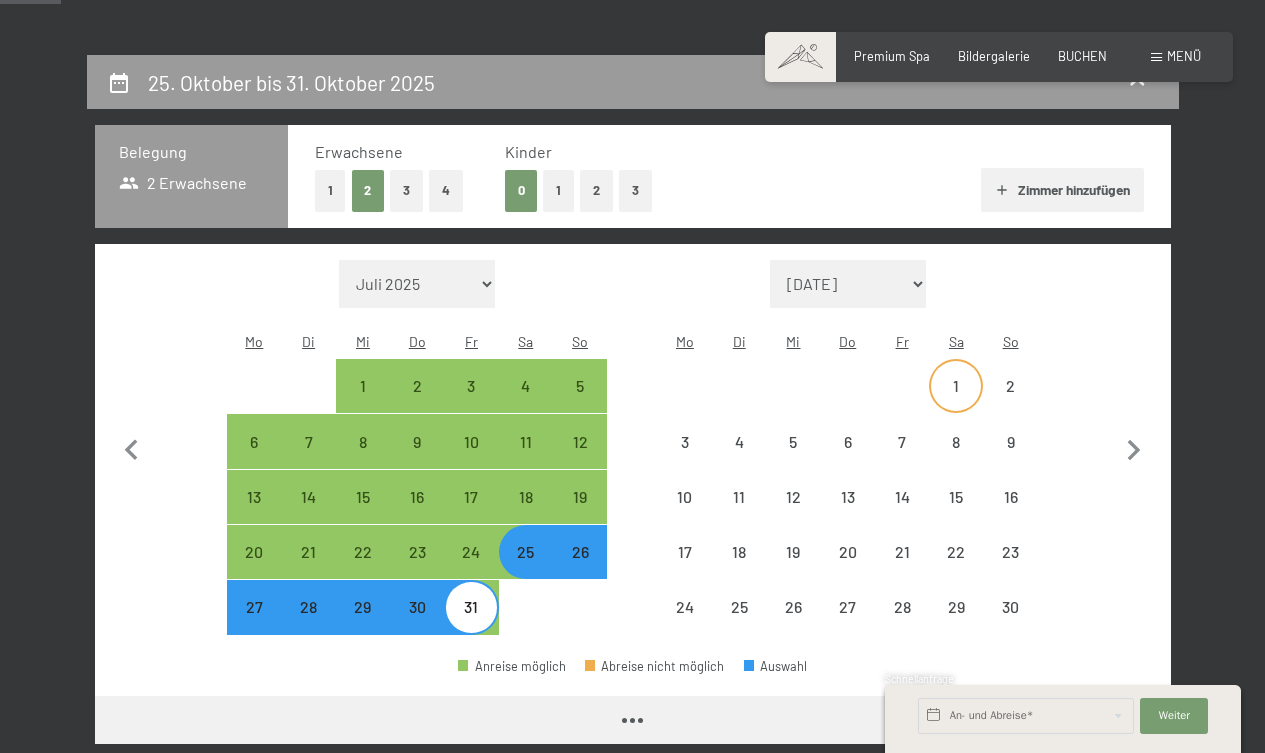 select on "[DATE]" 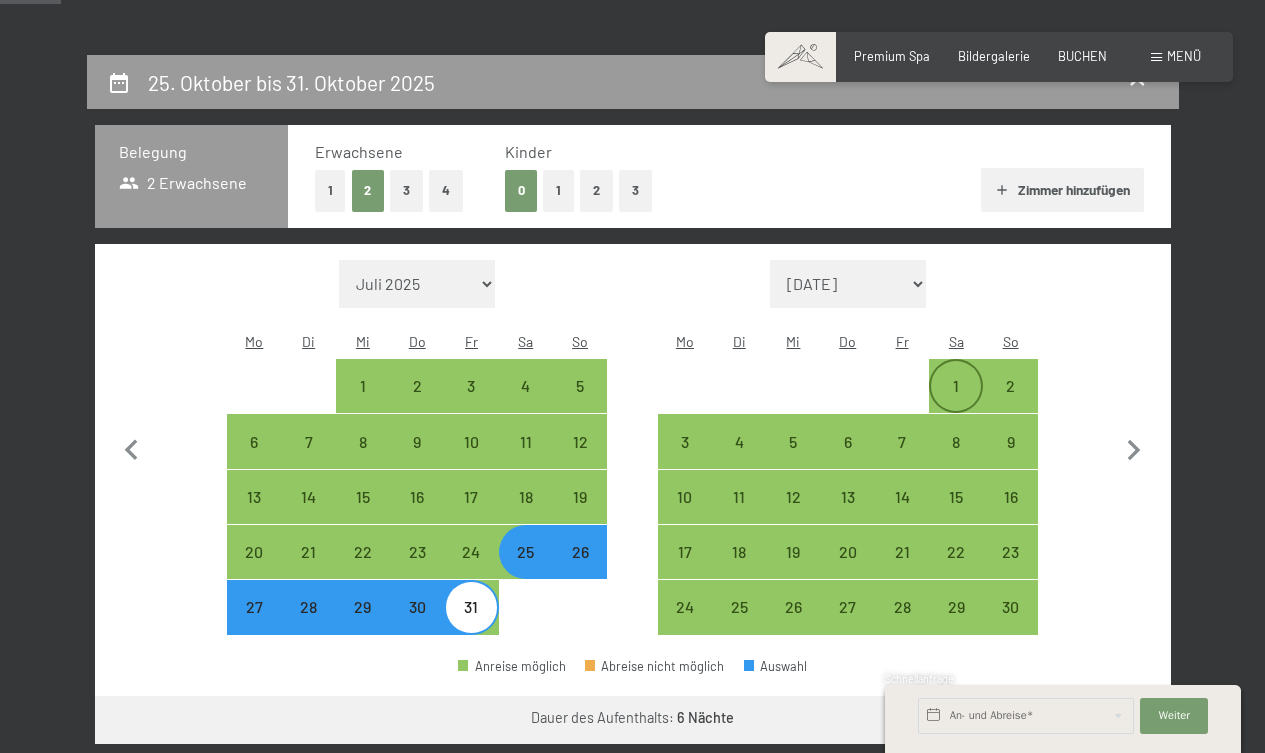 click on "1" at bounding box center [956, 403] 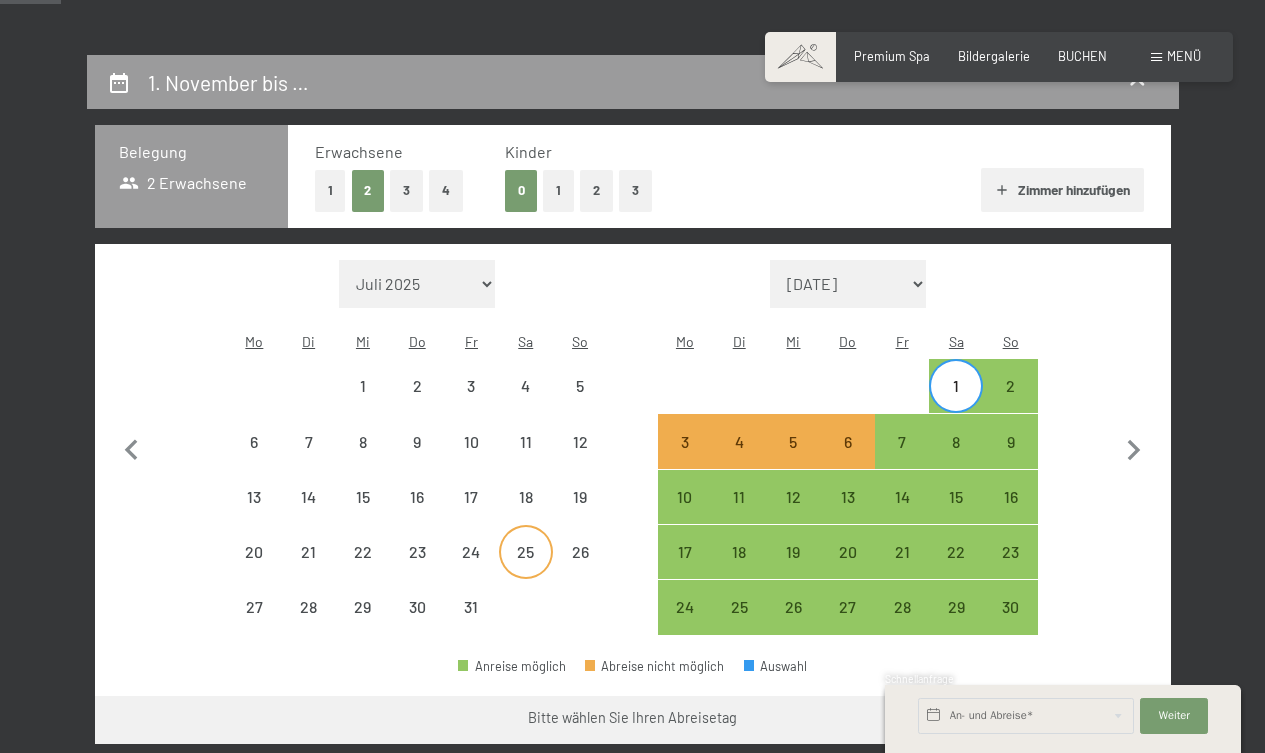 click on "25" at bounding box center (526, 569) 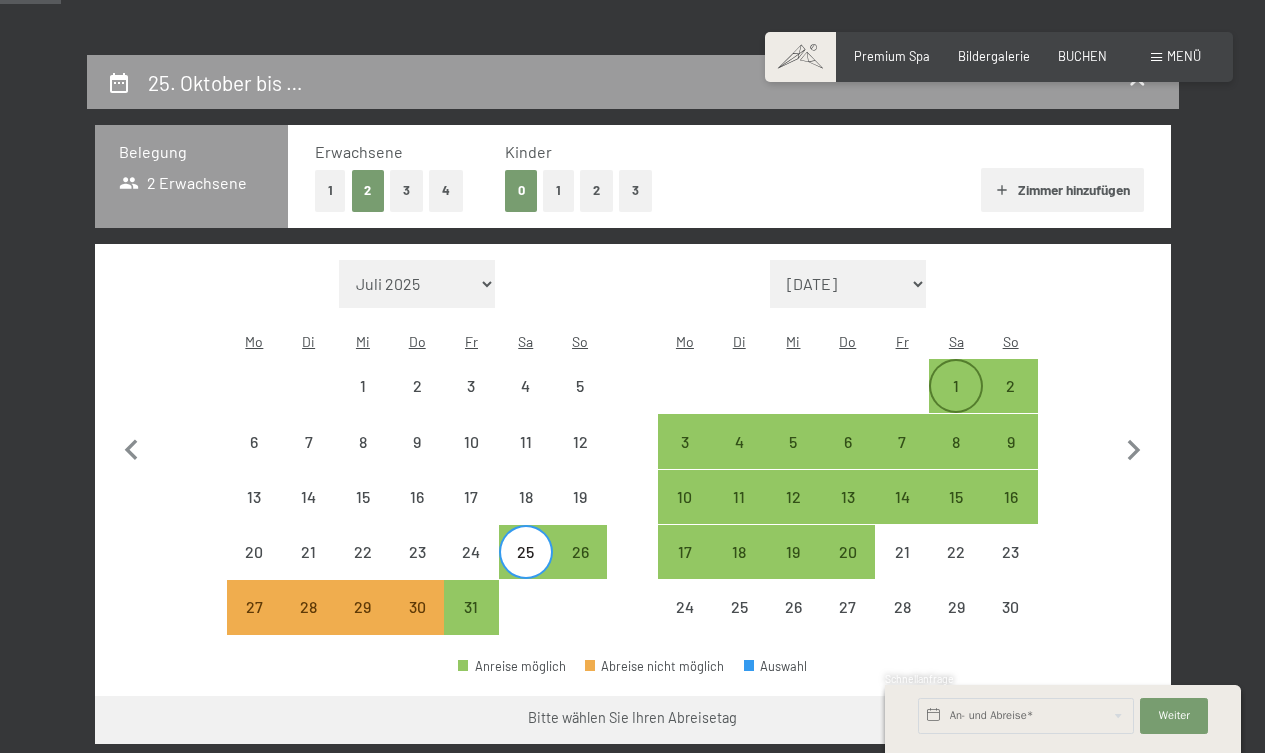 click on "1" at bounding box center (956, 403) 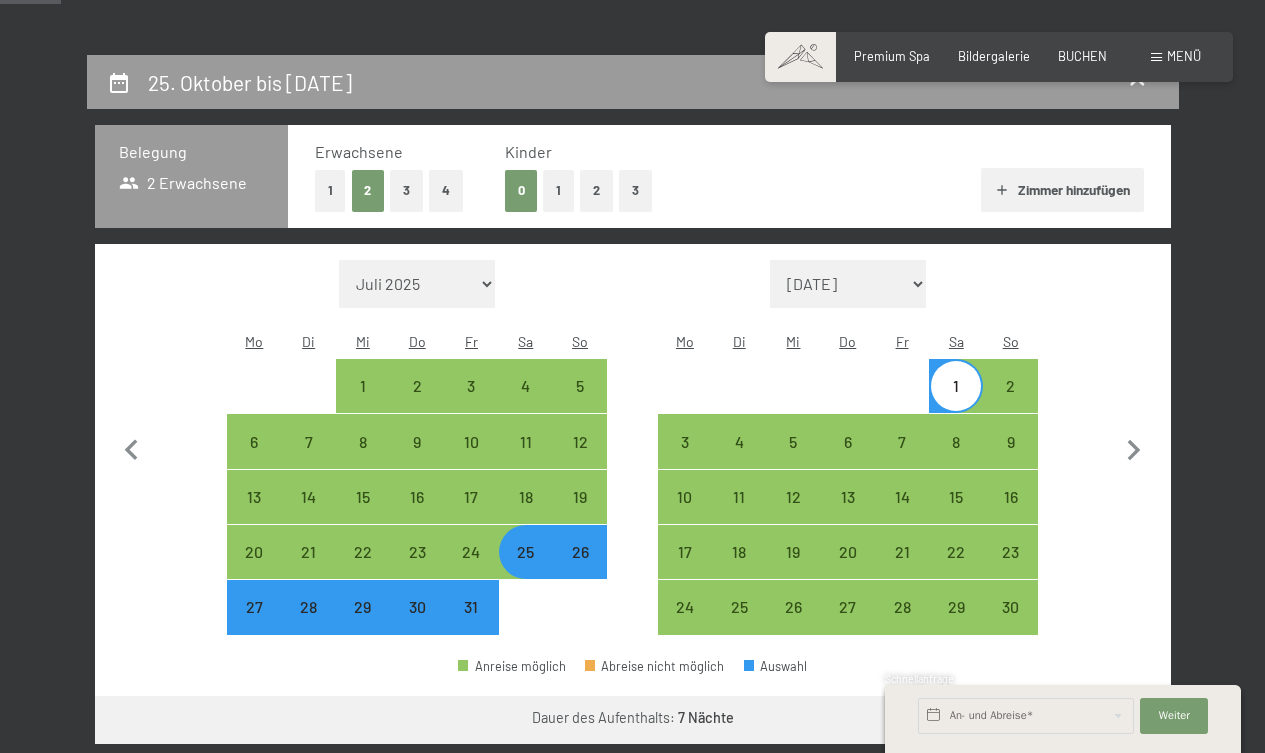 click on "2" at bounding box center (596, 190) 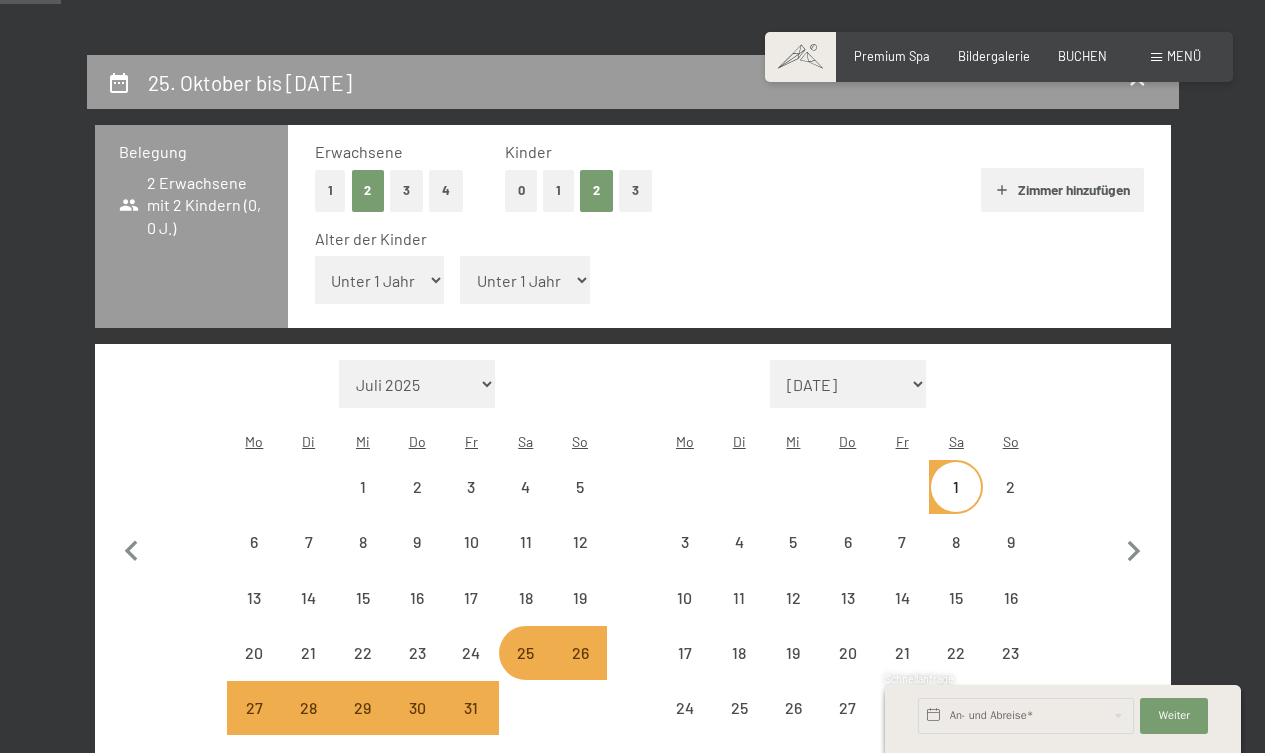 select on "[DATE]" 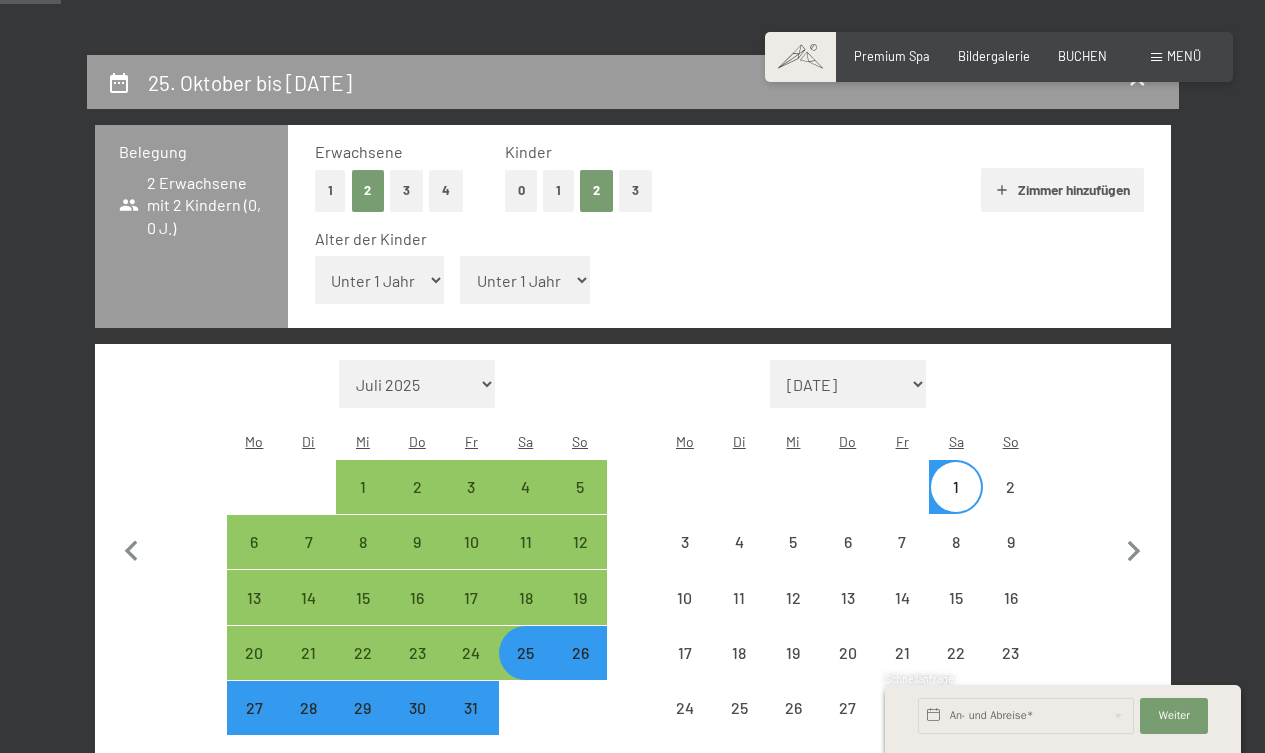 select on "[DATE]" 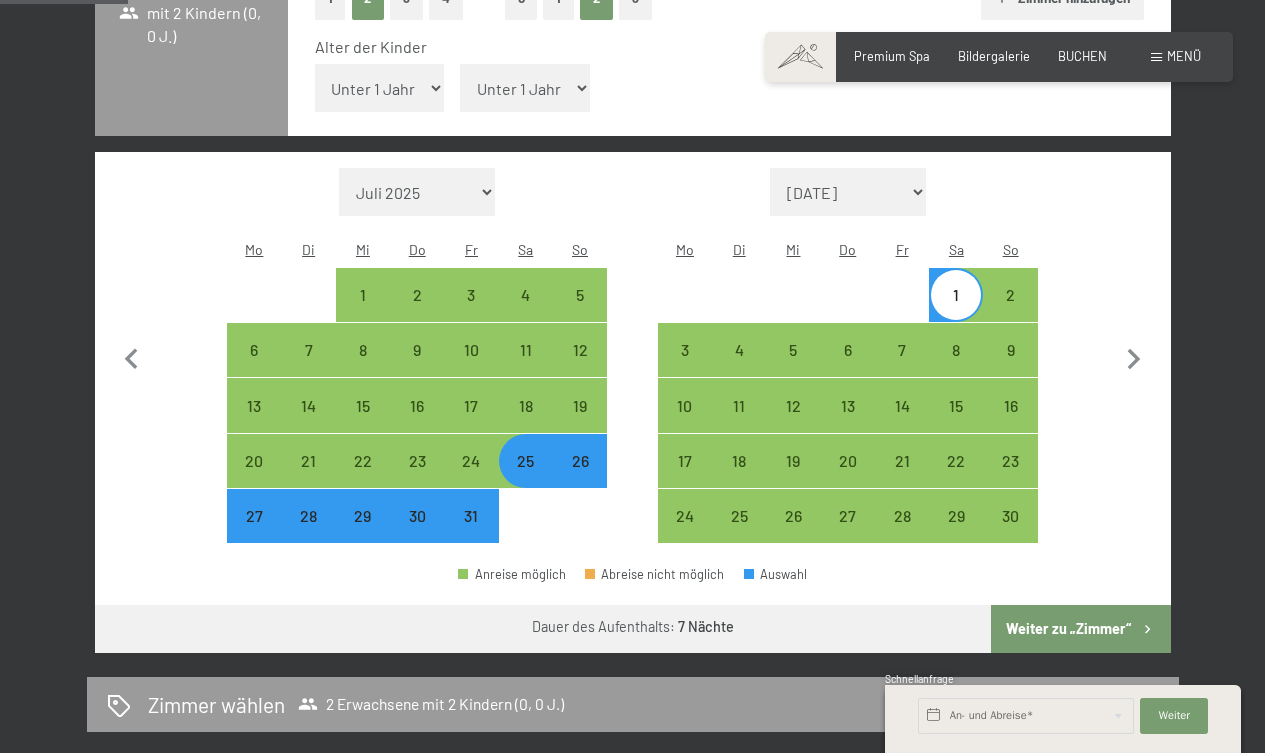 scroll, scrollTop: 550, scrollLeft: 0, axis: vertical 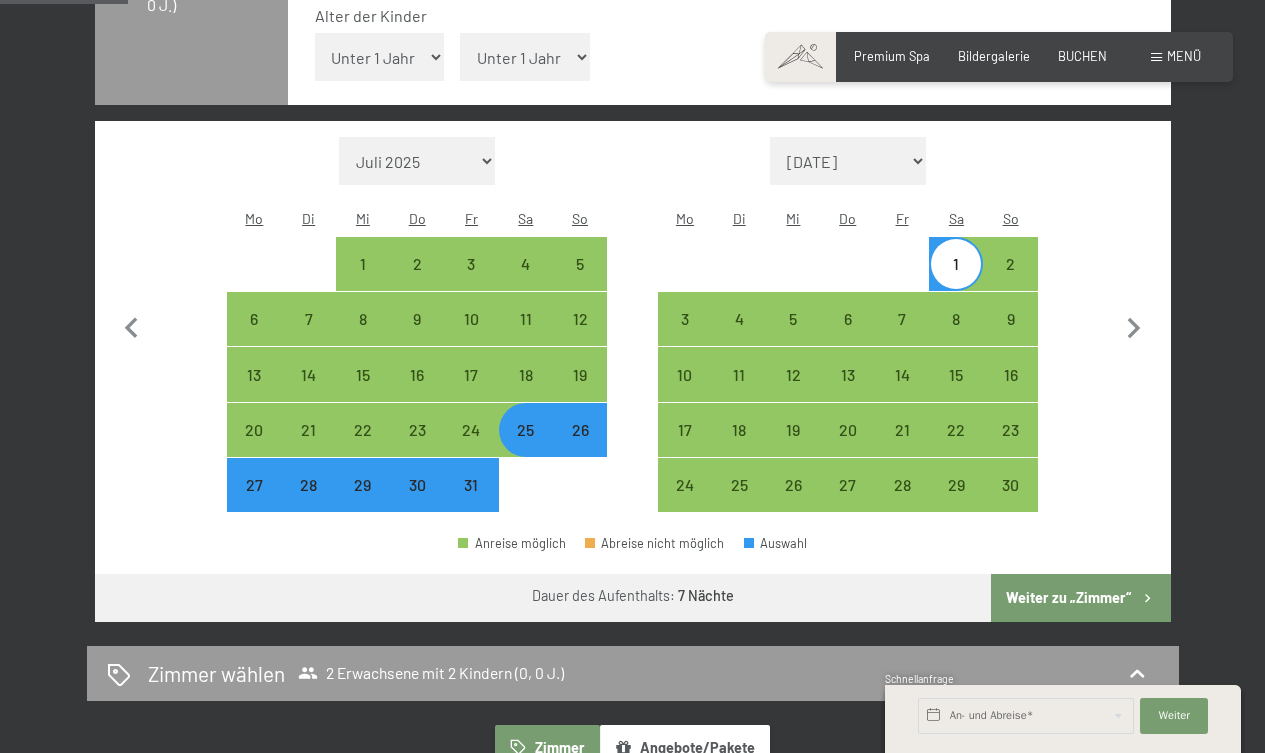 select on "7" 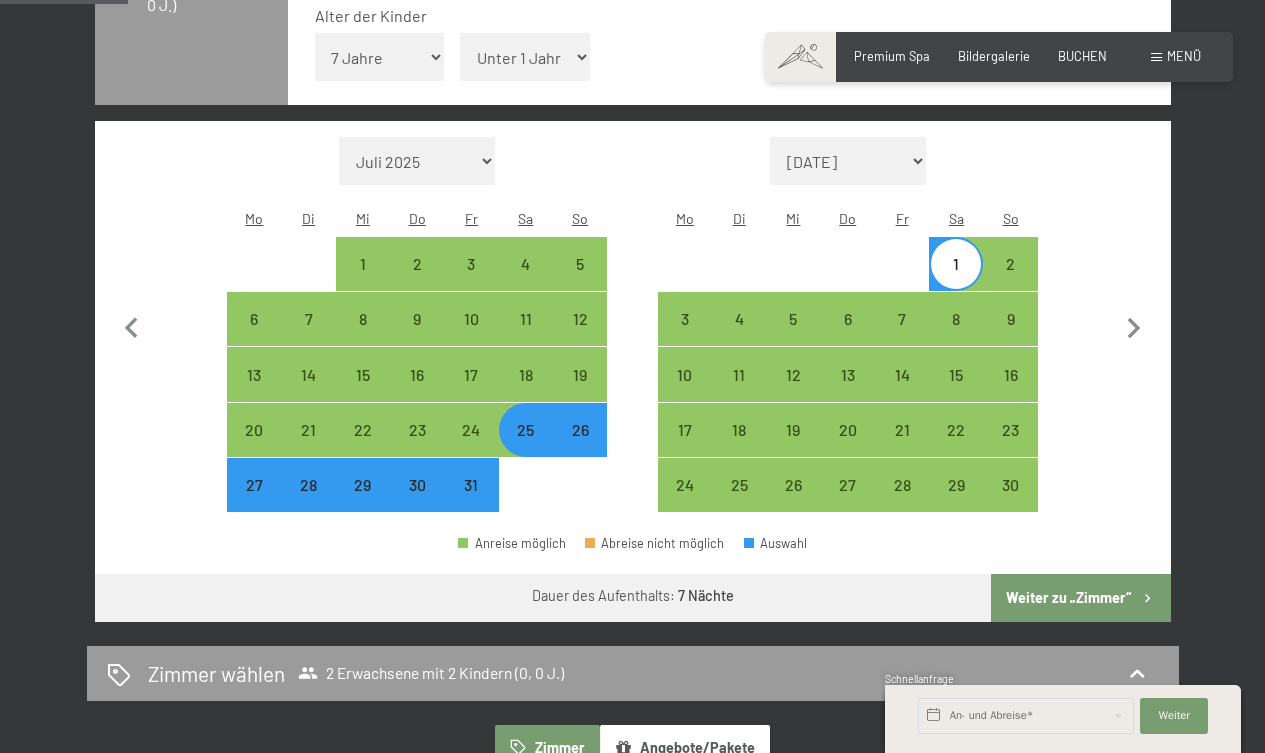 select on "[DATE]" 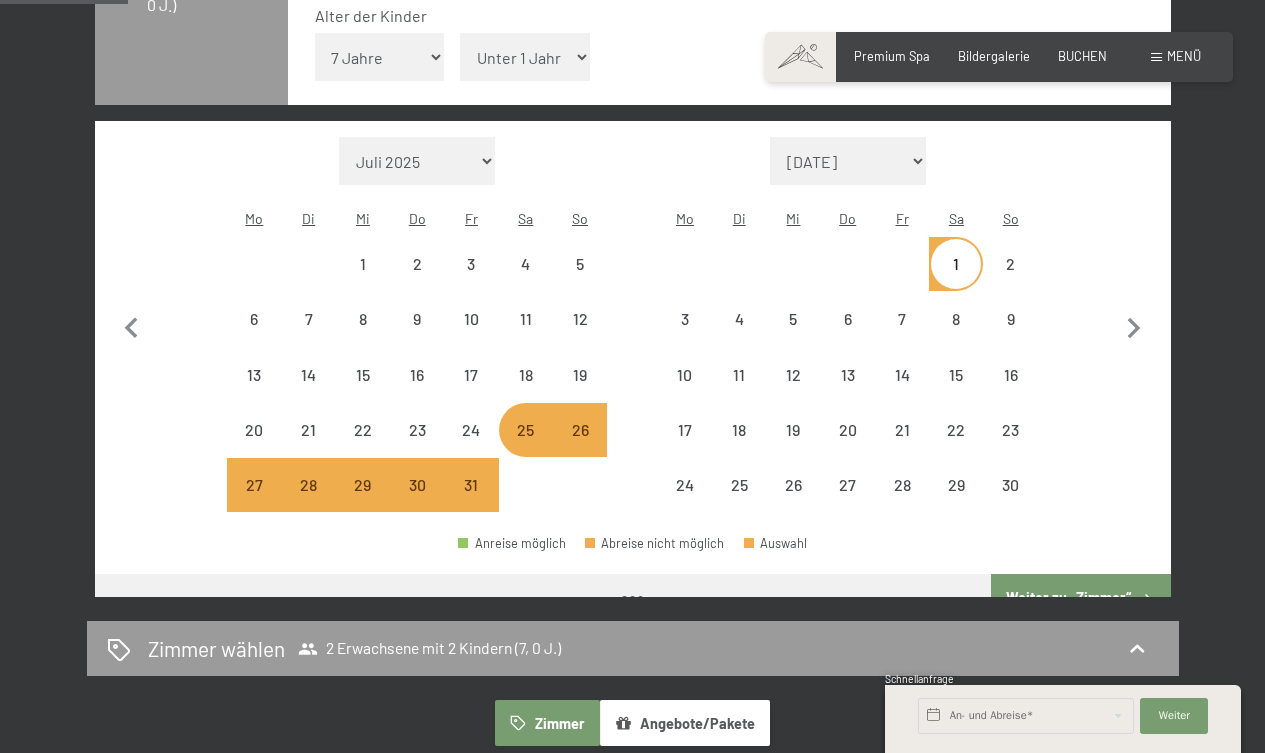 click on "Unter 1 Jahr 1 Jahr 2 Jahre 3 Jahre 4 Jahre 5 Jahre 6 Jahre 7 Jahre 8 Jahre 9 Jahre 10 Jahre 11 Jahre 12 Jahre 13 Jahre 14 Jahre 15 Jahre 16 Jahre 17 Jahre" at bounding box center [525, 57] 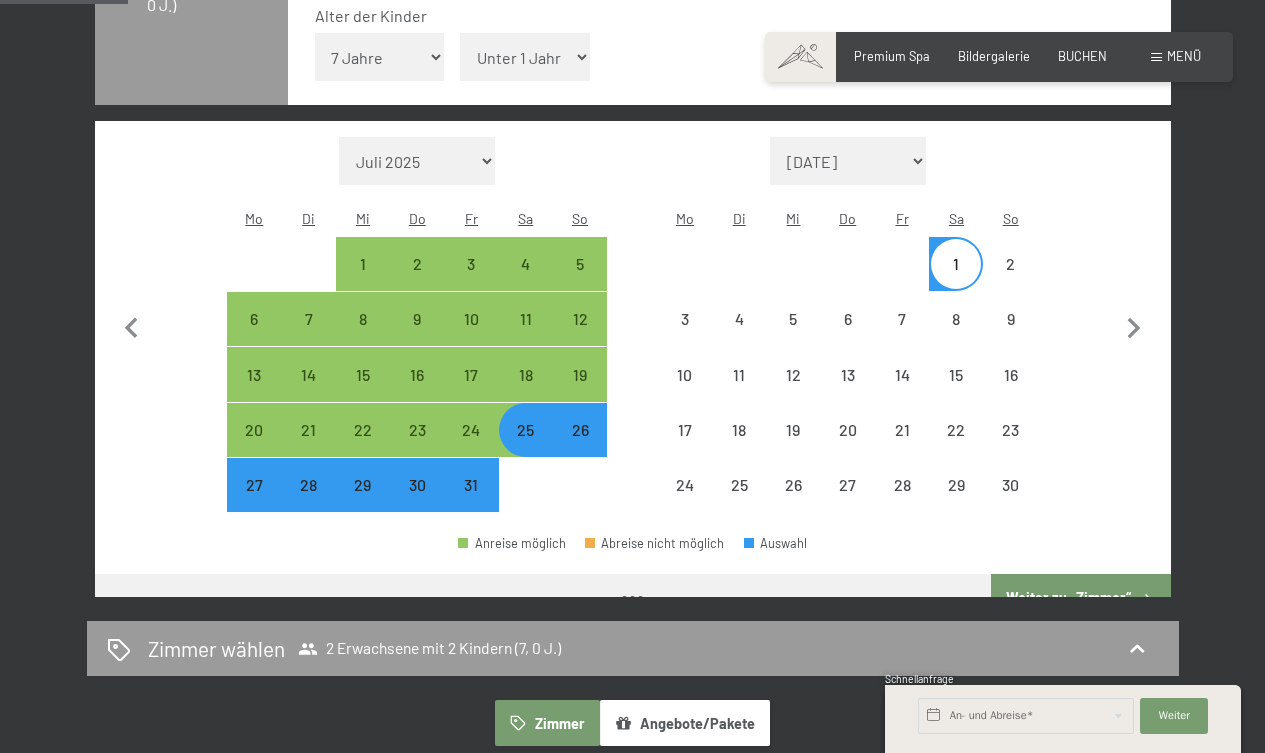 select on "[DATE]" 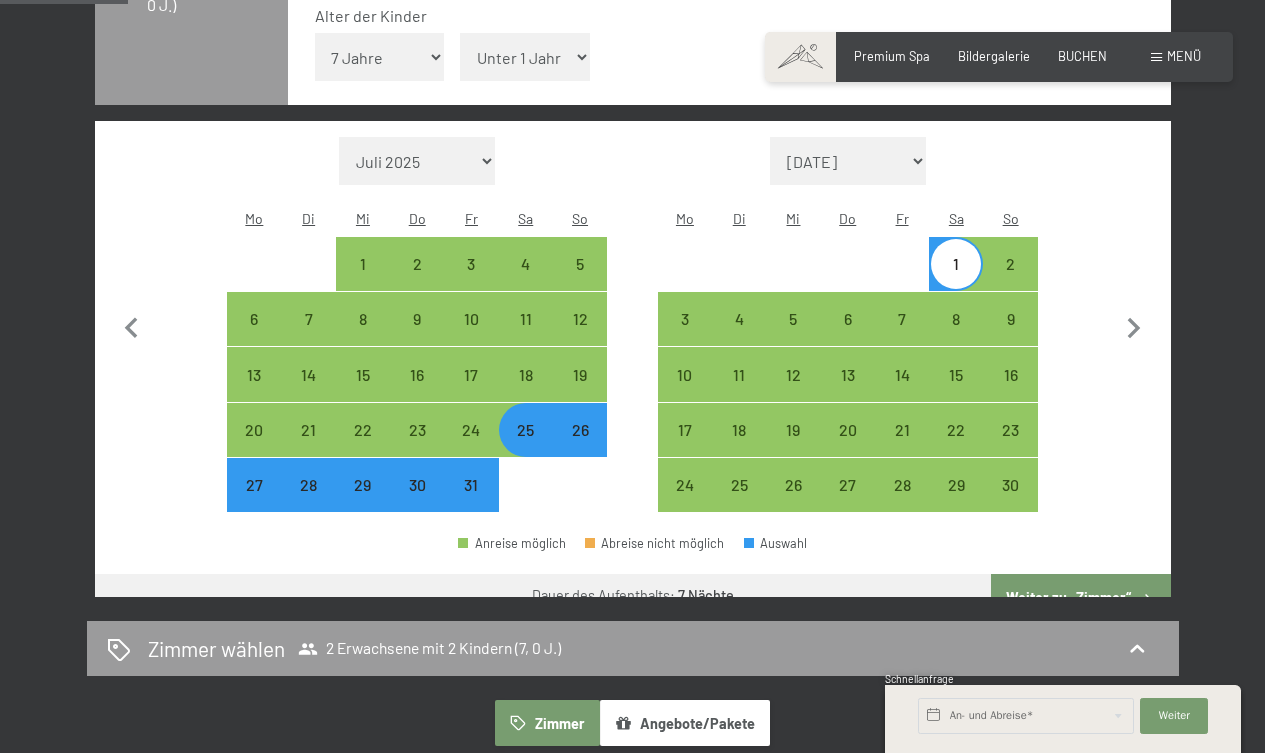 select on "4" 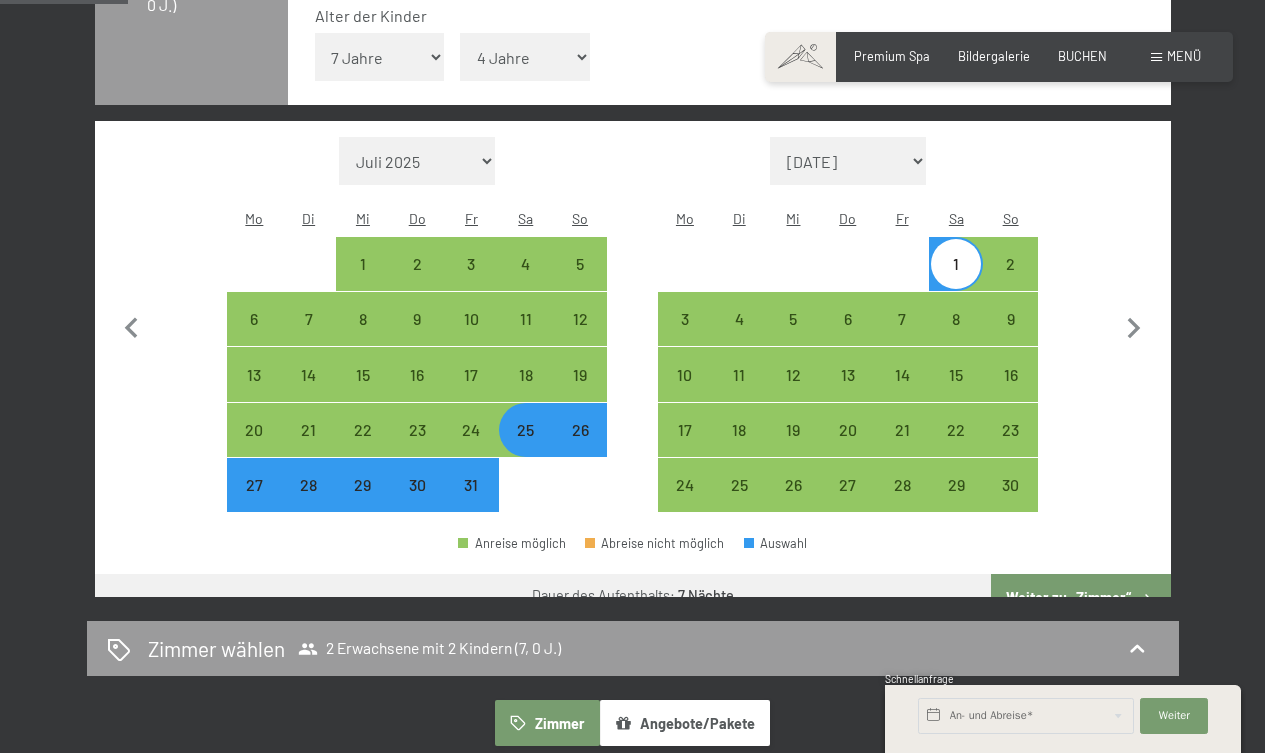 select on "[DATE]" 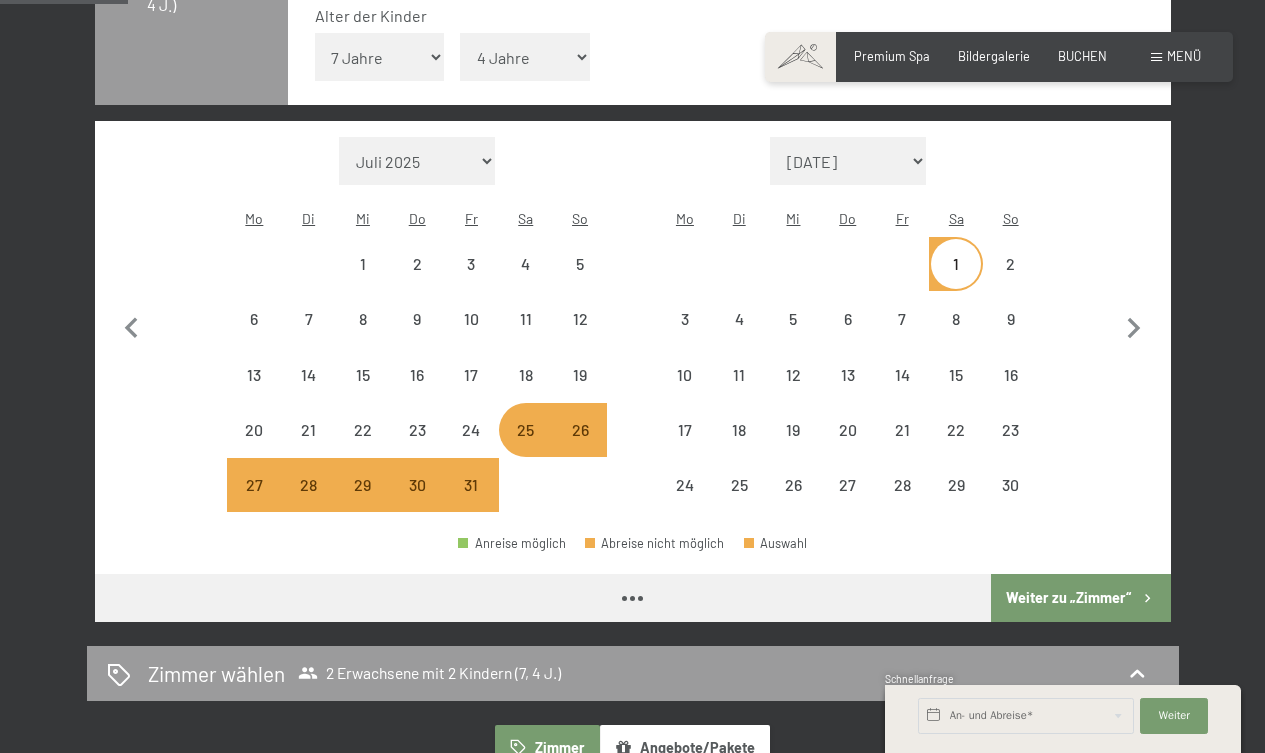 select on "[DATE]" 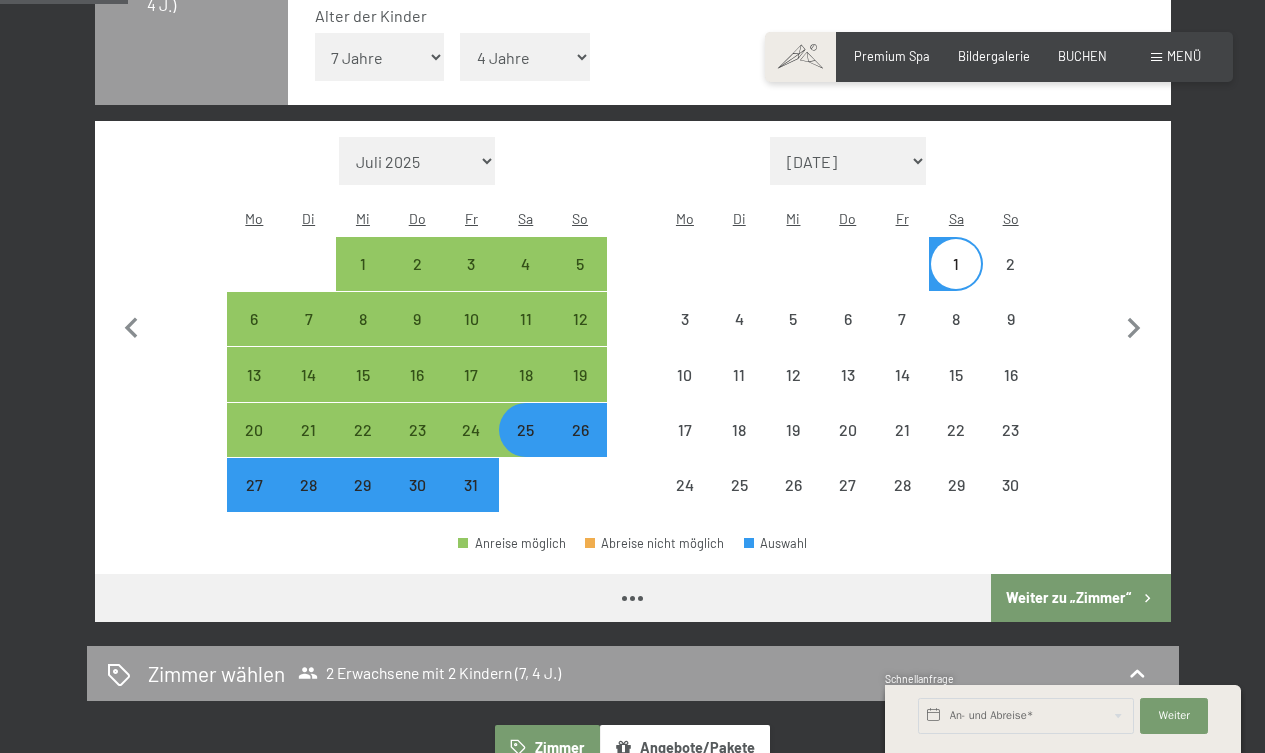 select on "[DATE]" 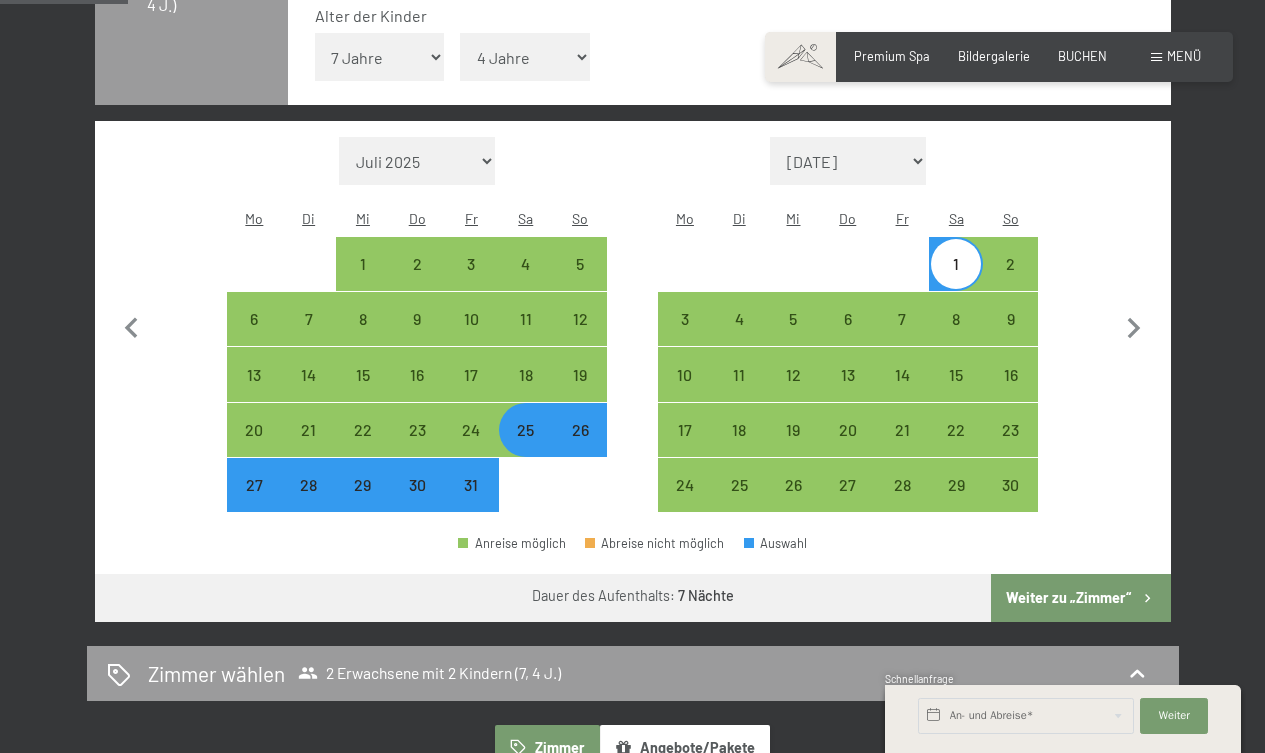 click on "Weiter zu „Zimmer“" at bounding box center (1080, 598) 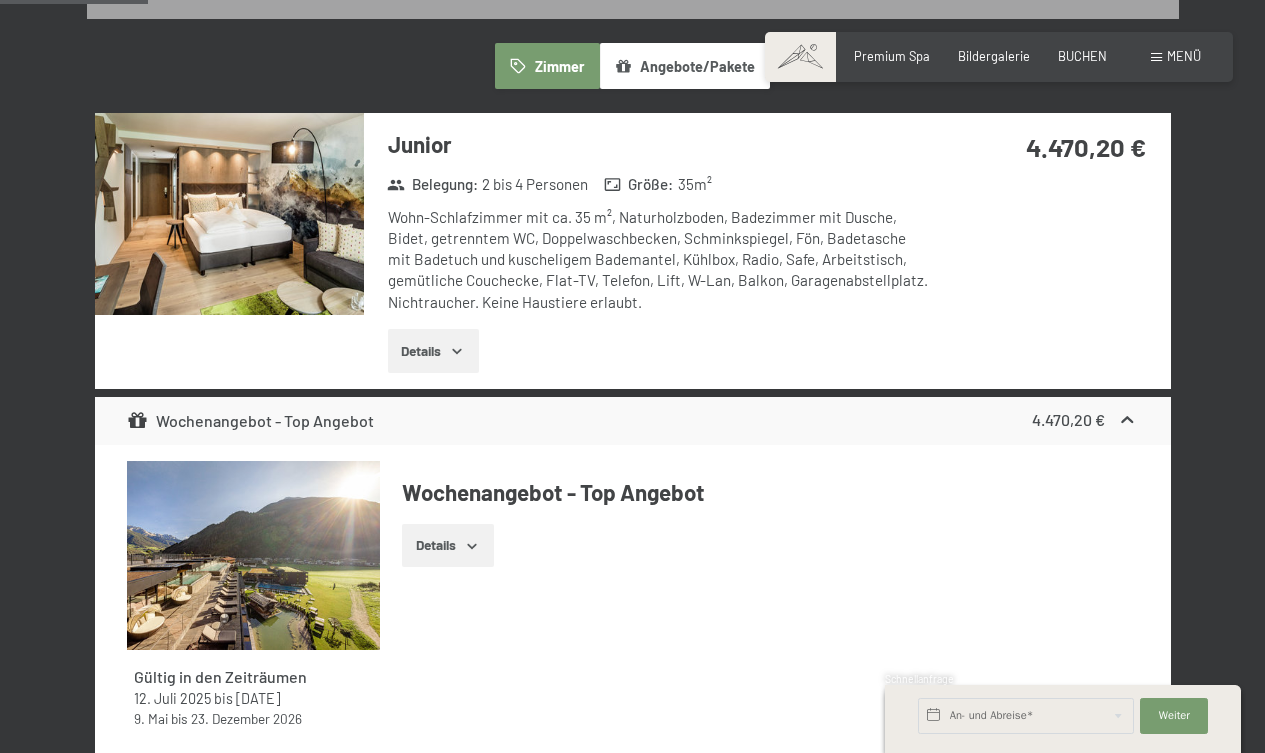 scroll, scrollTop: 556, scrollLeft: 0, axis: vertical 